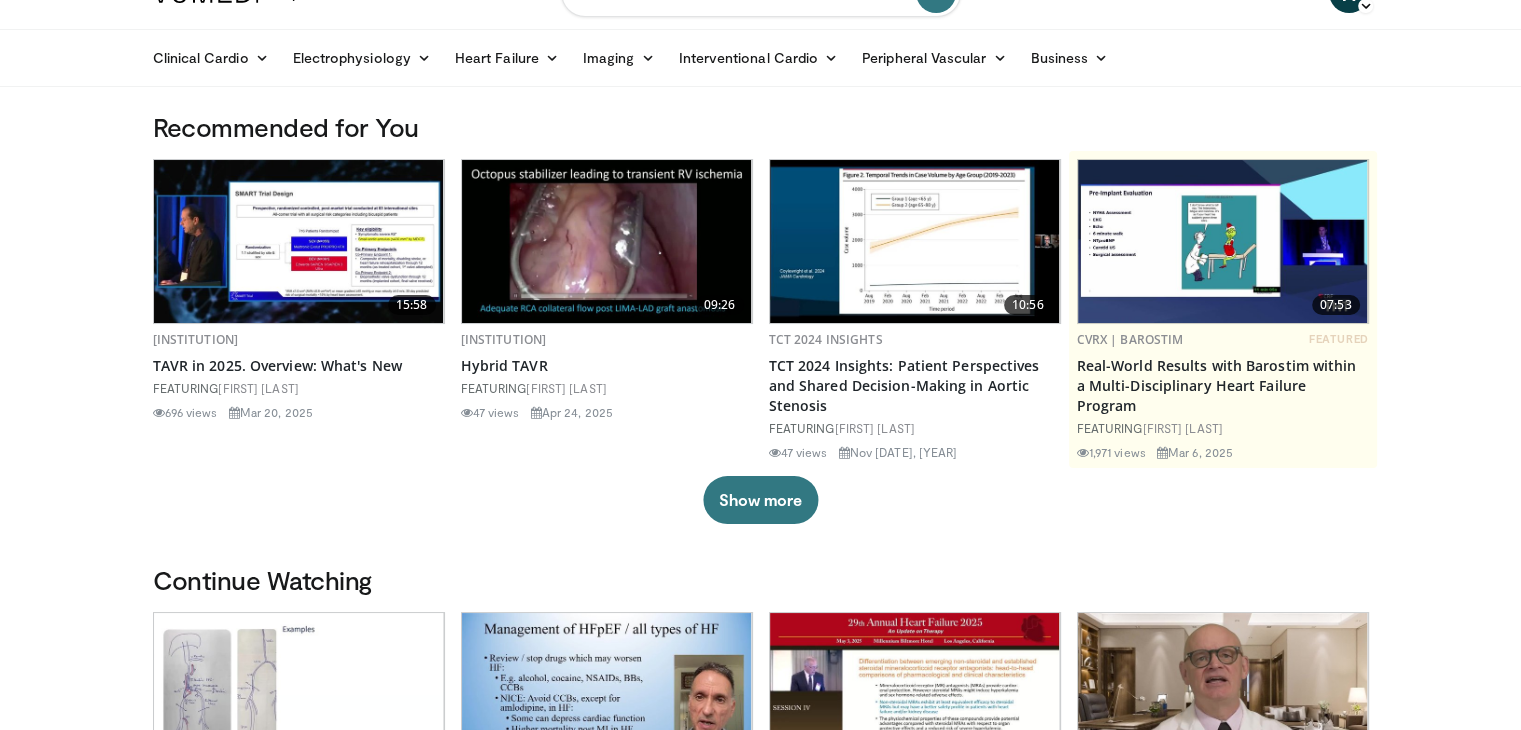 scroll, scrollTop: 0, scrollLeft: 0, axis: both 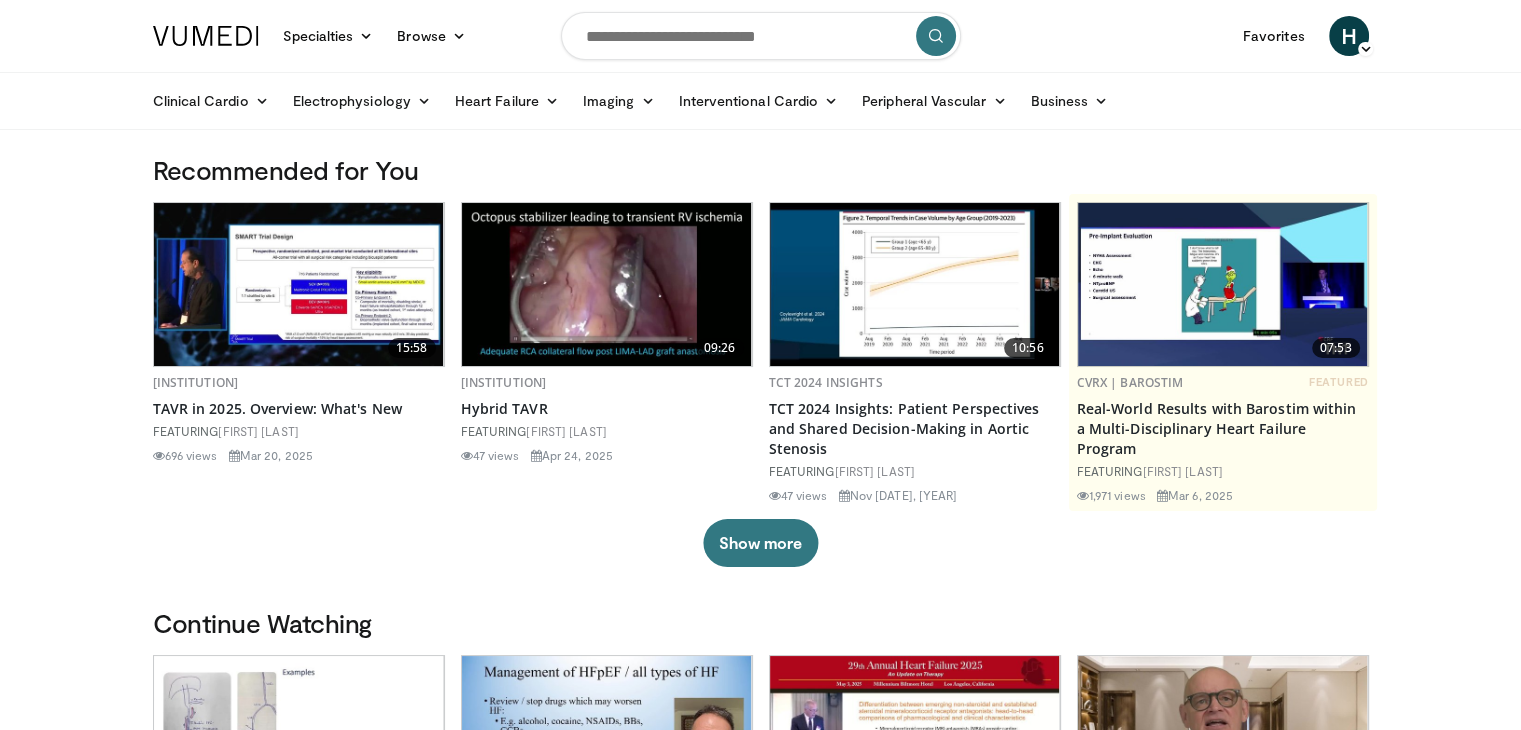 click at bounding box center [761, 36] 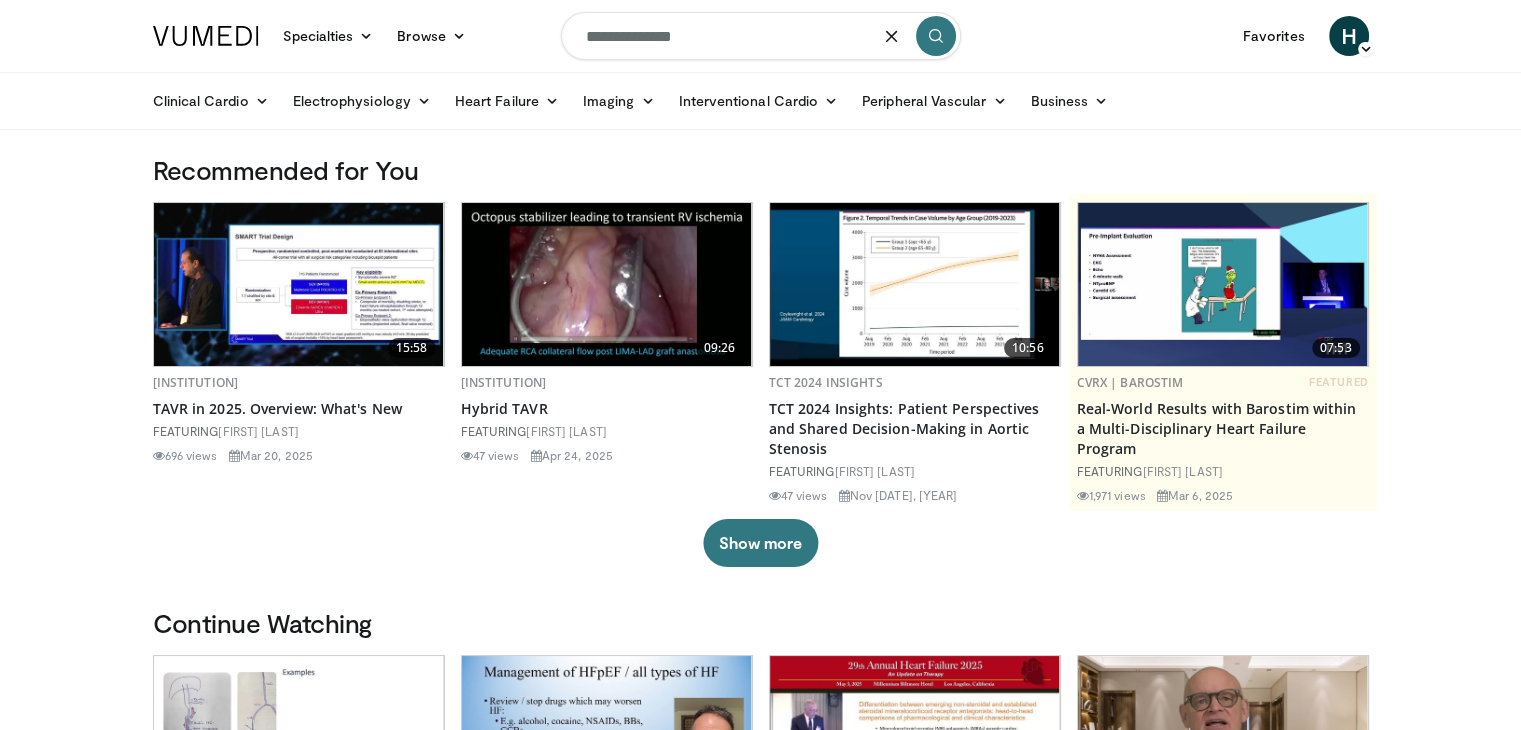 type on "**********" 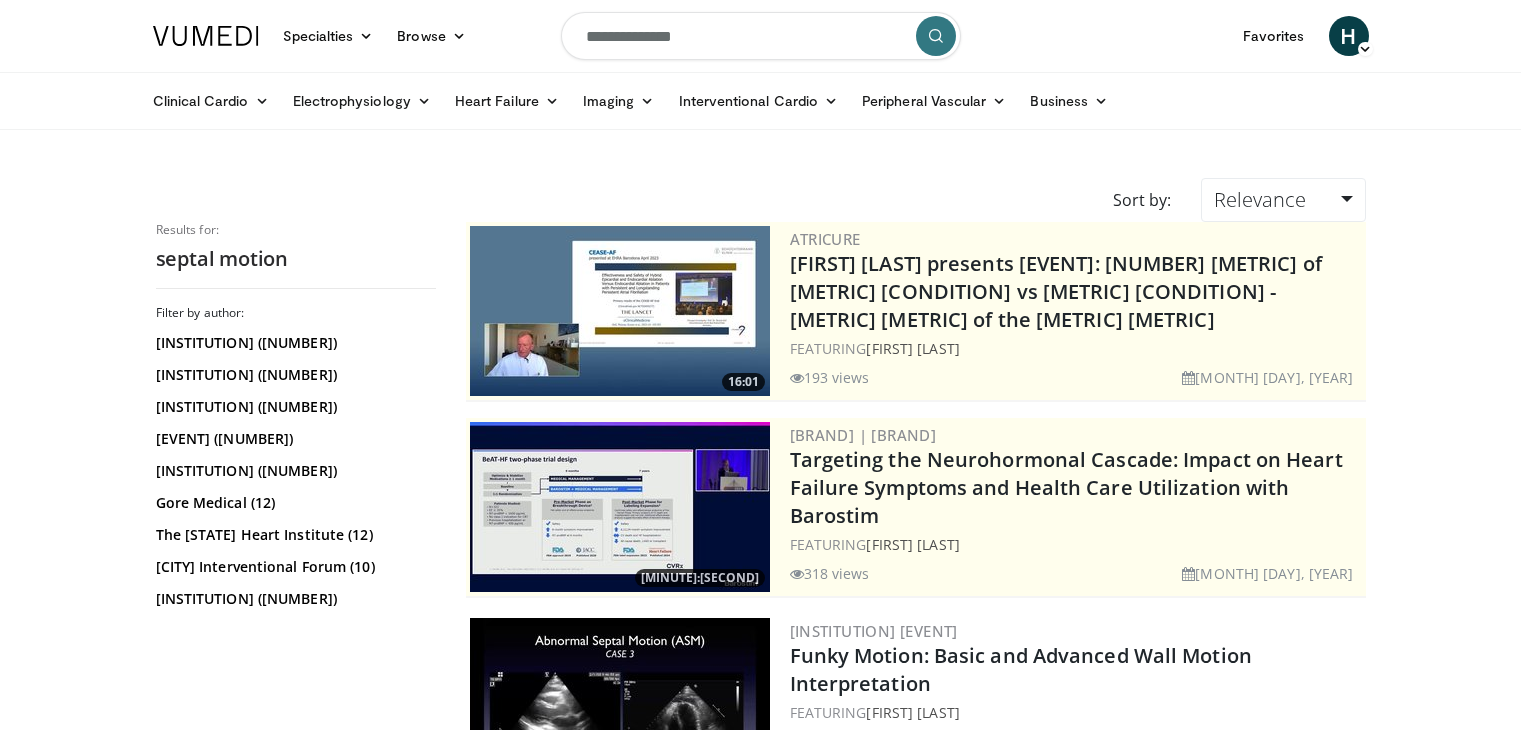 scroll, scrollTop: 0, scrollLeft: 0, axis: both 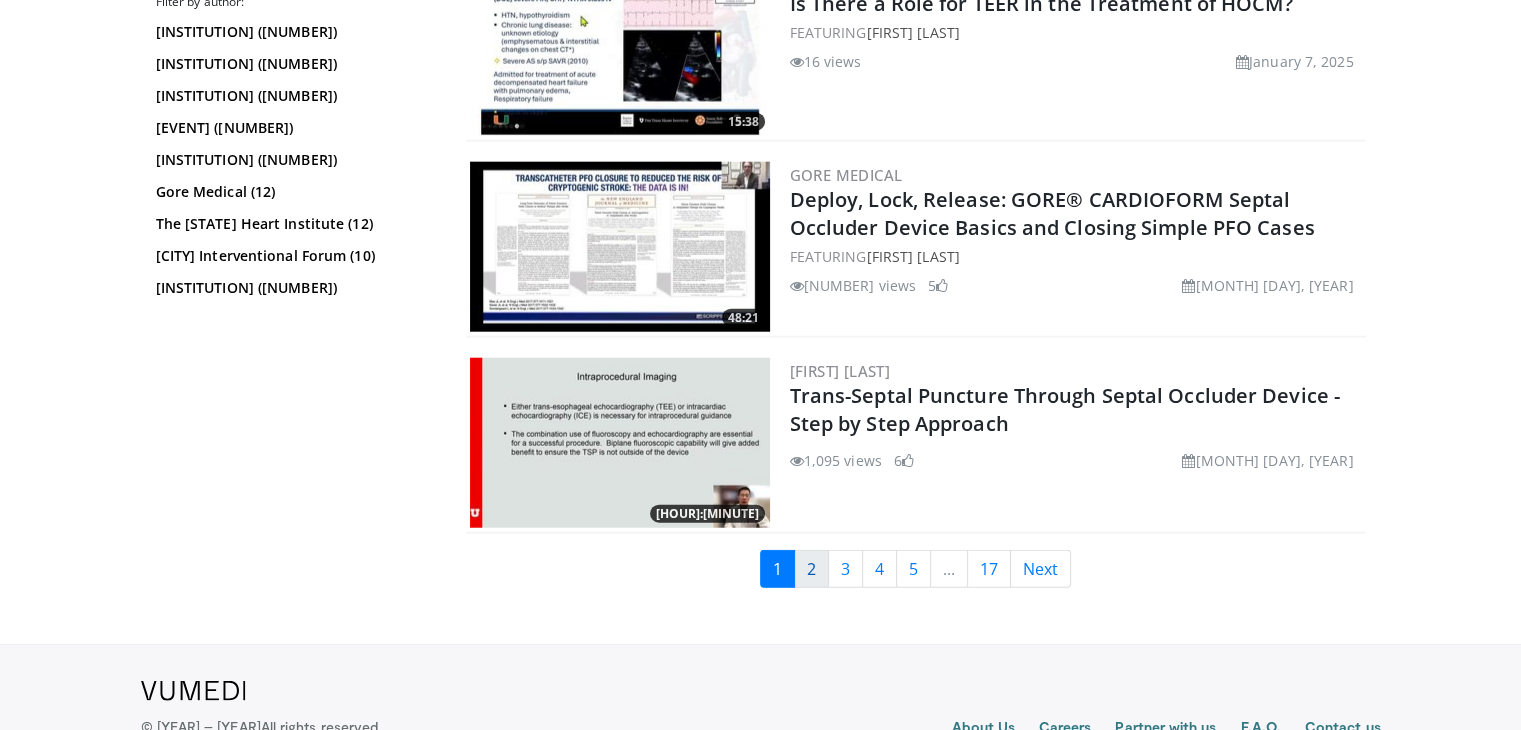 click on "2" at bounding box center [811, 569] 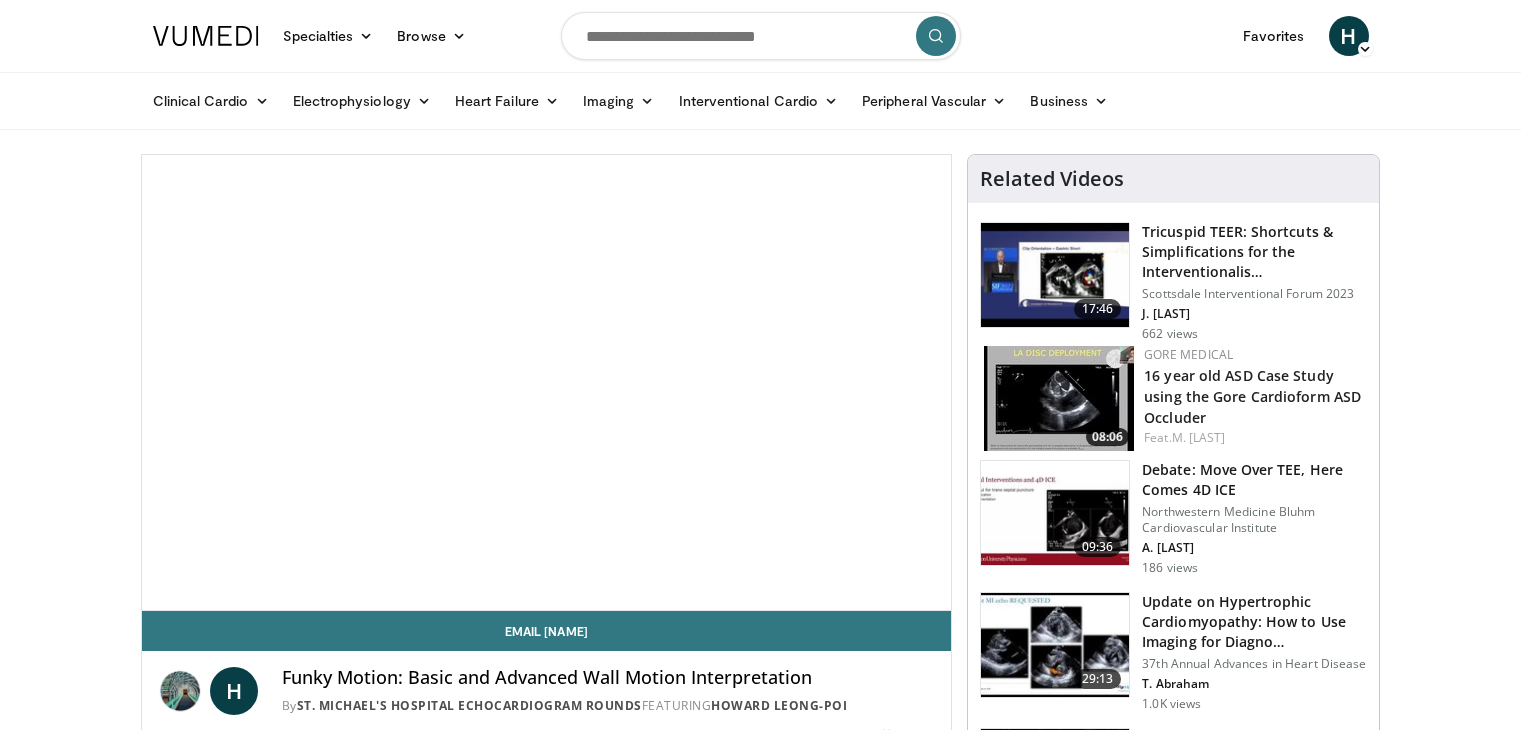 scroll, scrollTop: 0, scrollLeft: 0, axis: both 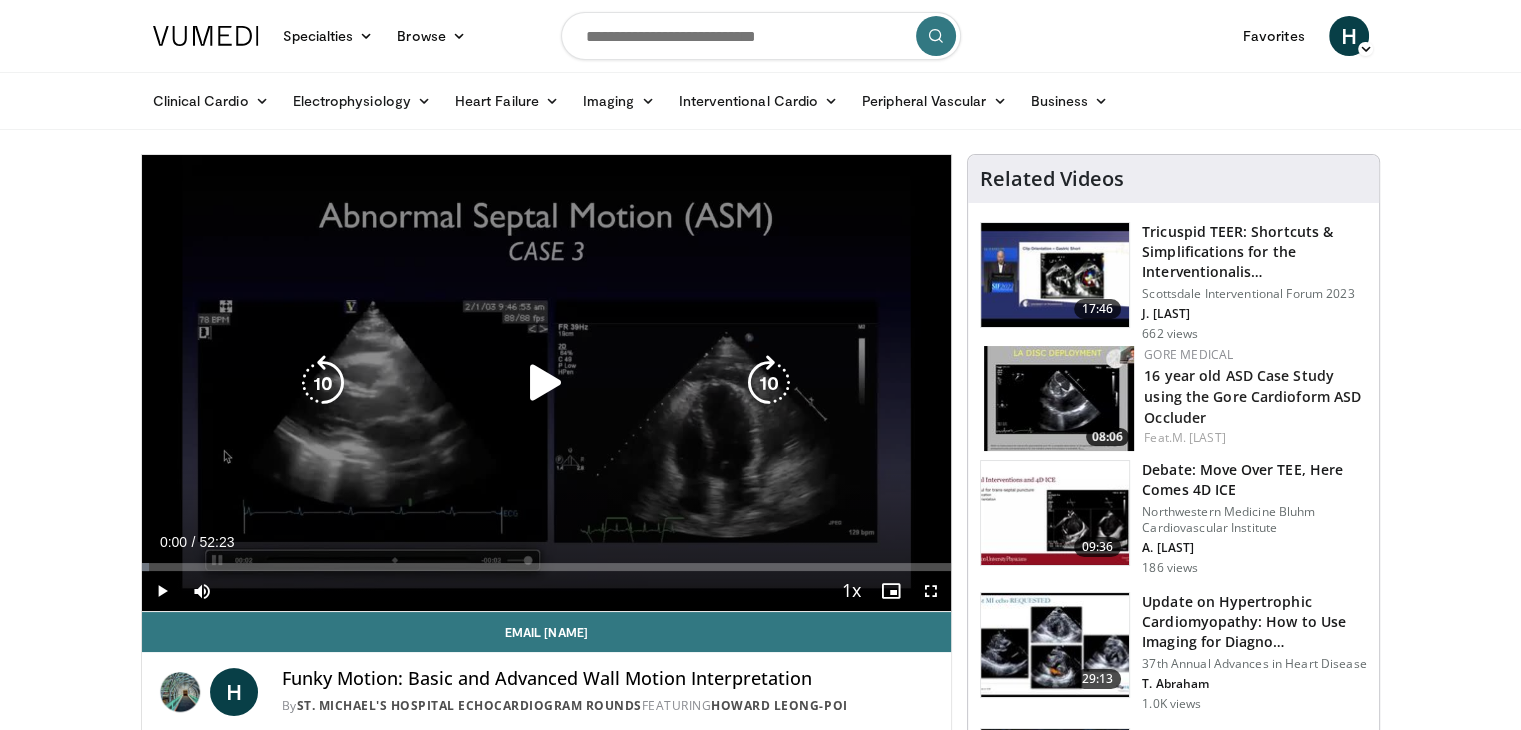 click at bounding box center [546, 383] 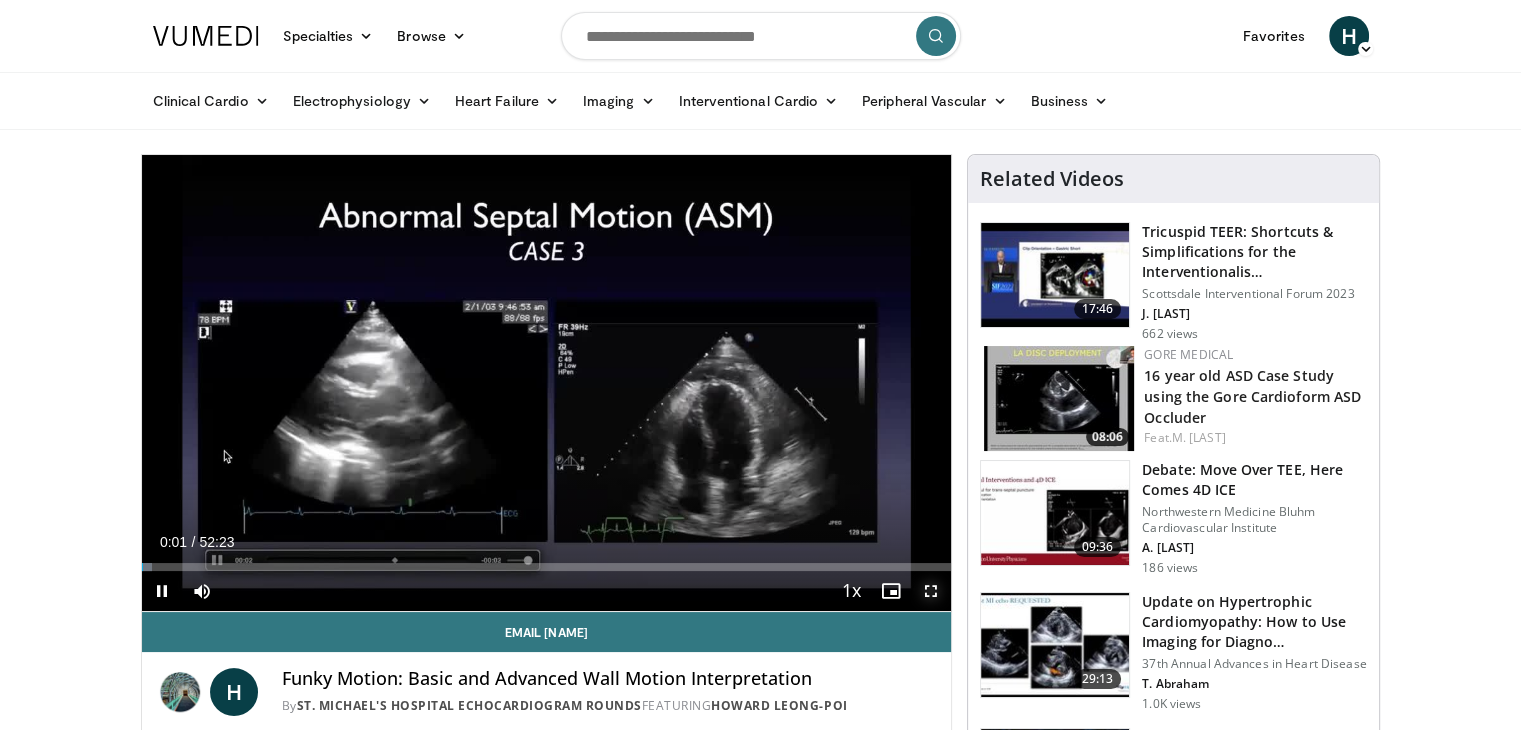 click at bounding box center (931, 591) 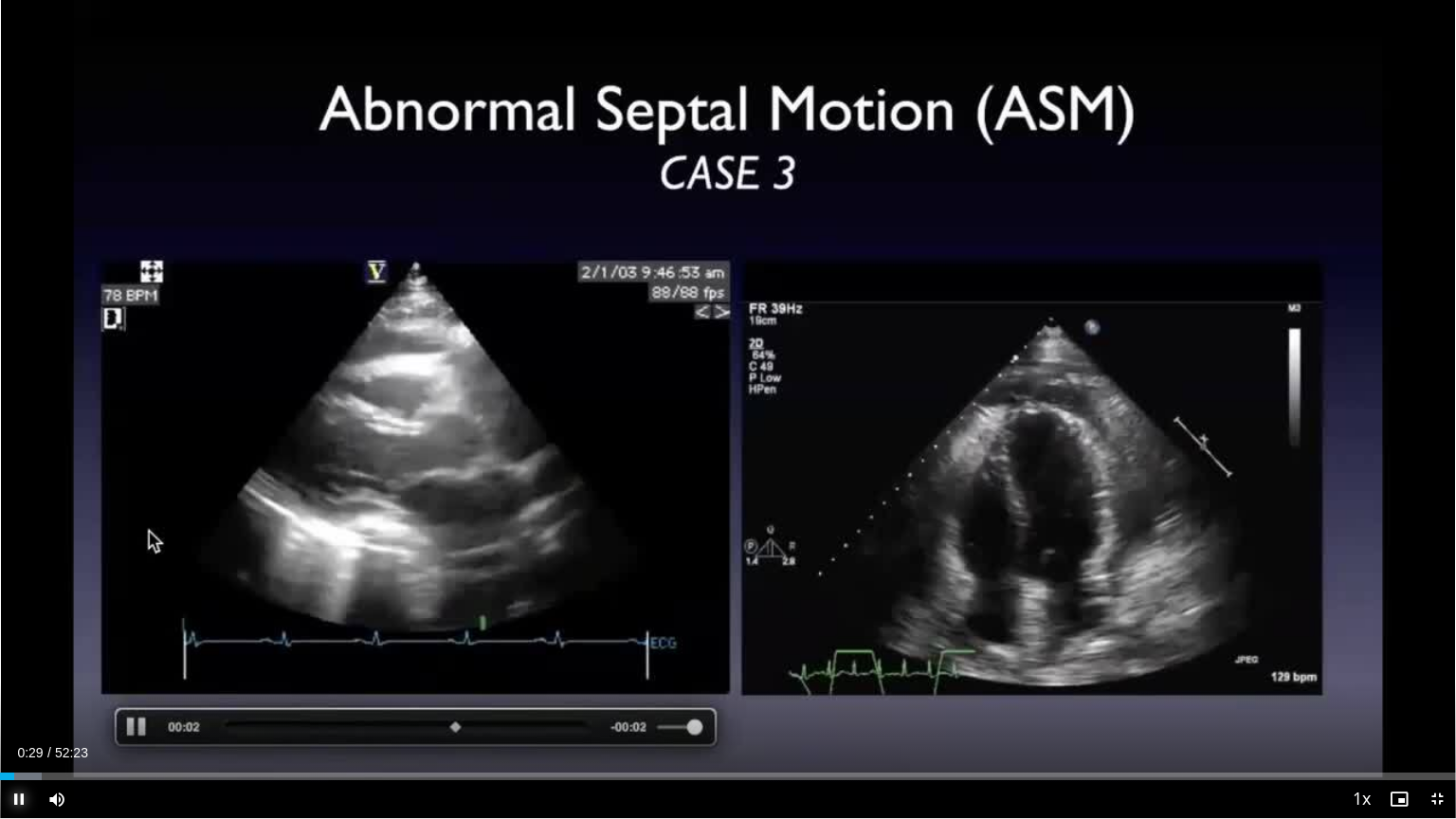 click at bounding box center [19, 799] 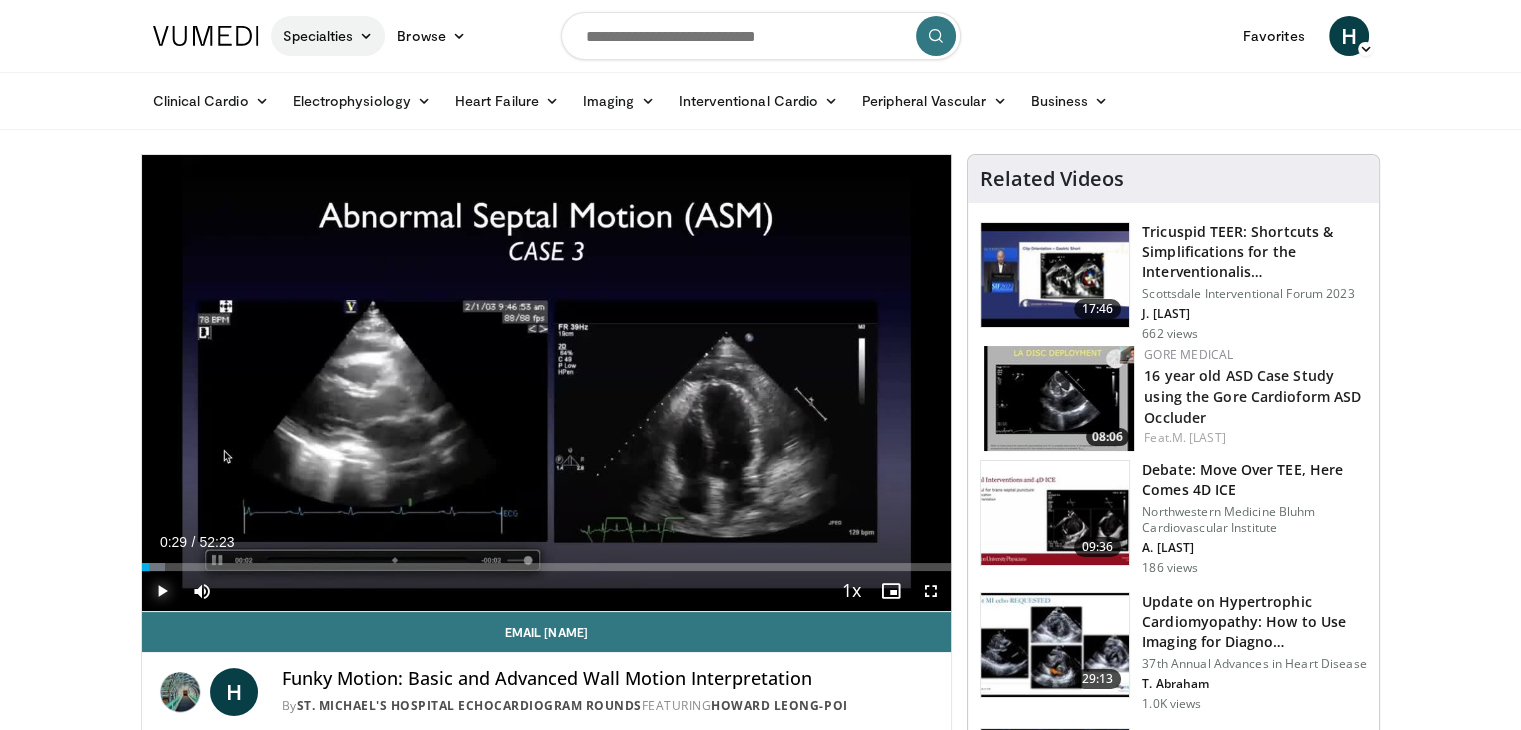 type 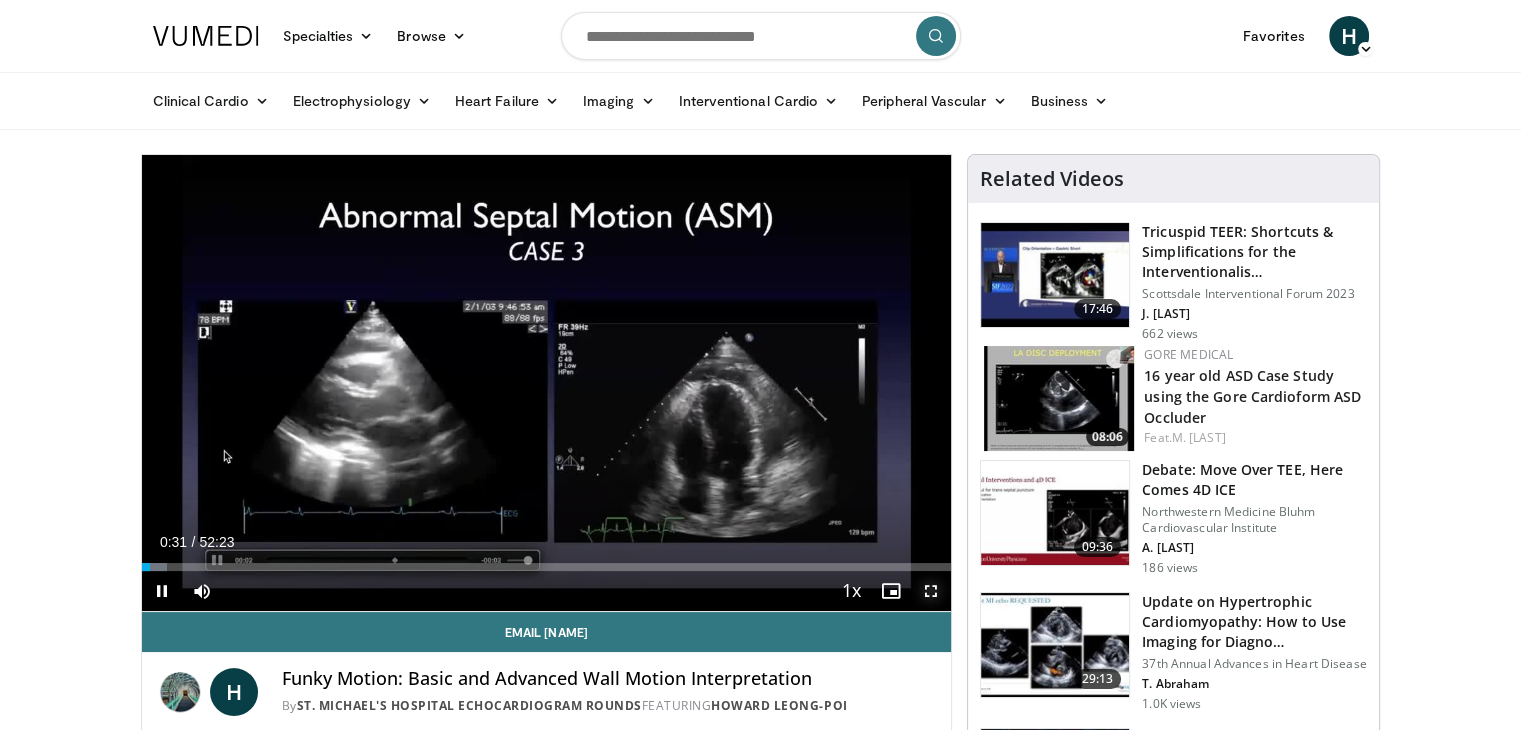 click at bounding box center (931, 591) 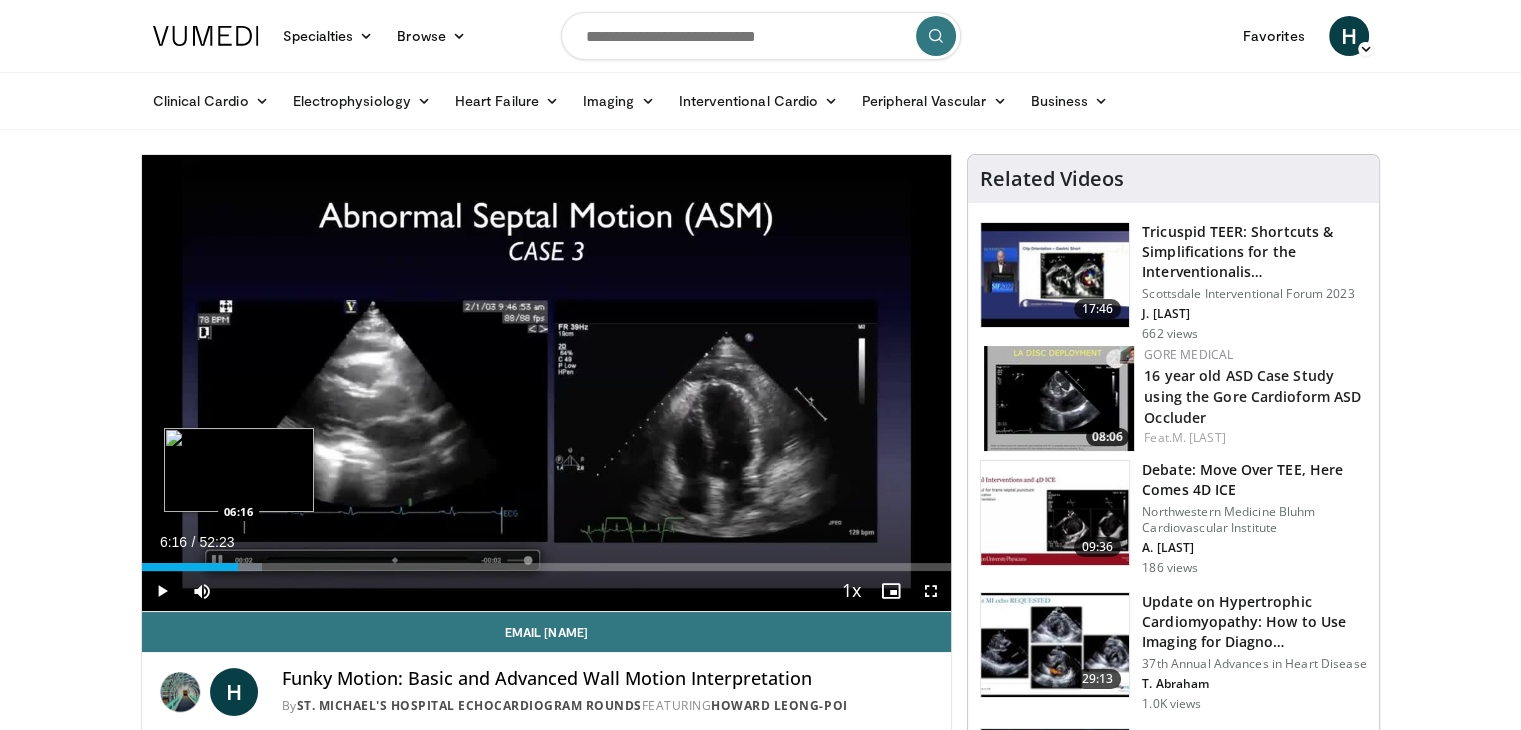 click on "Loaded :  14.93% 06:16 06:16" at bounding box center [547, 567] 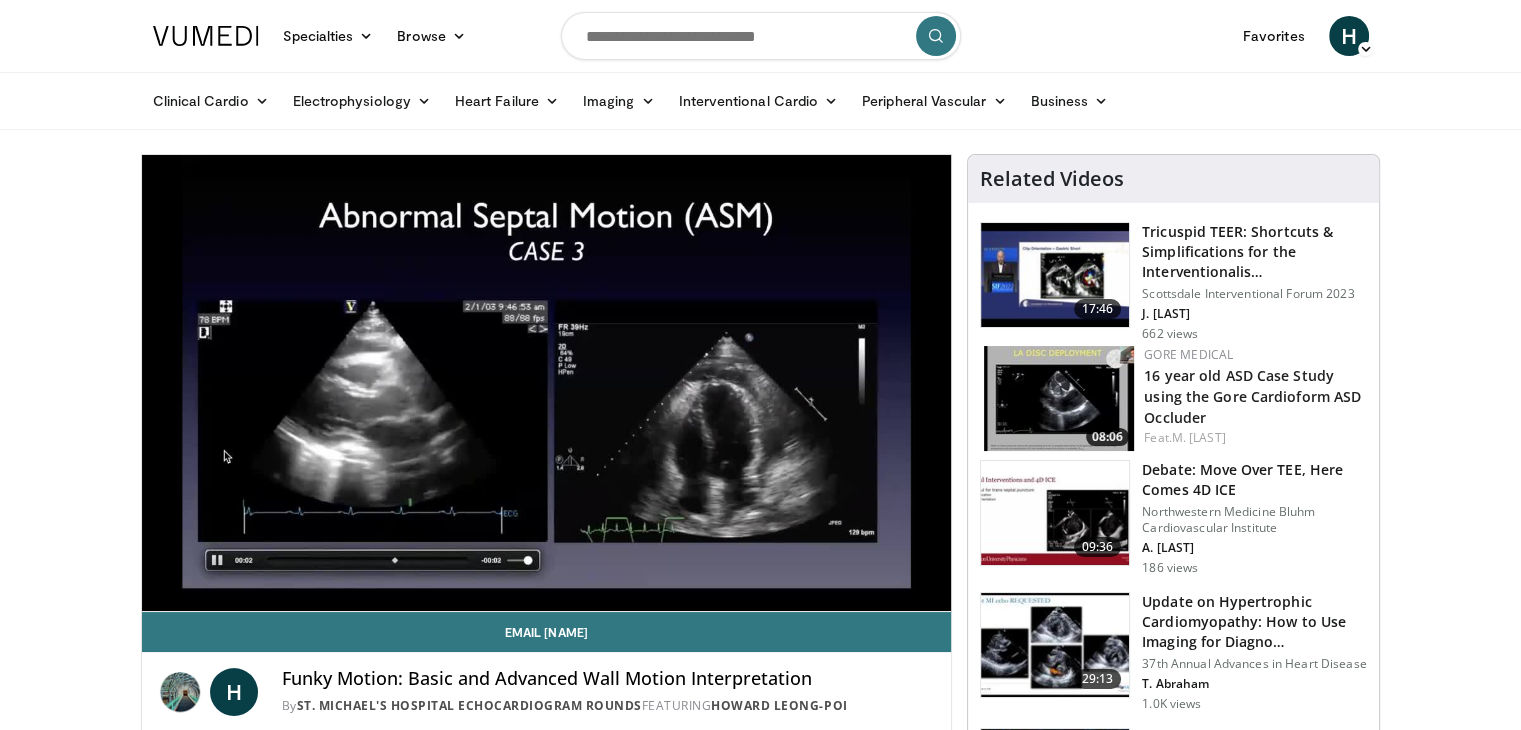 click on "10 seconds
Tap to unmute" at bounding box center [547, 383] 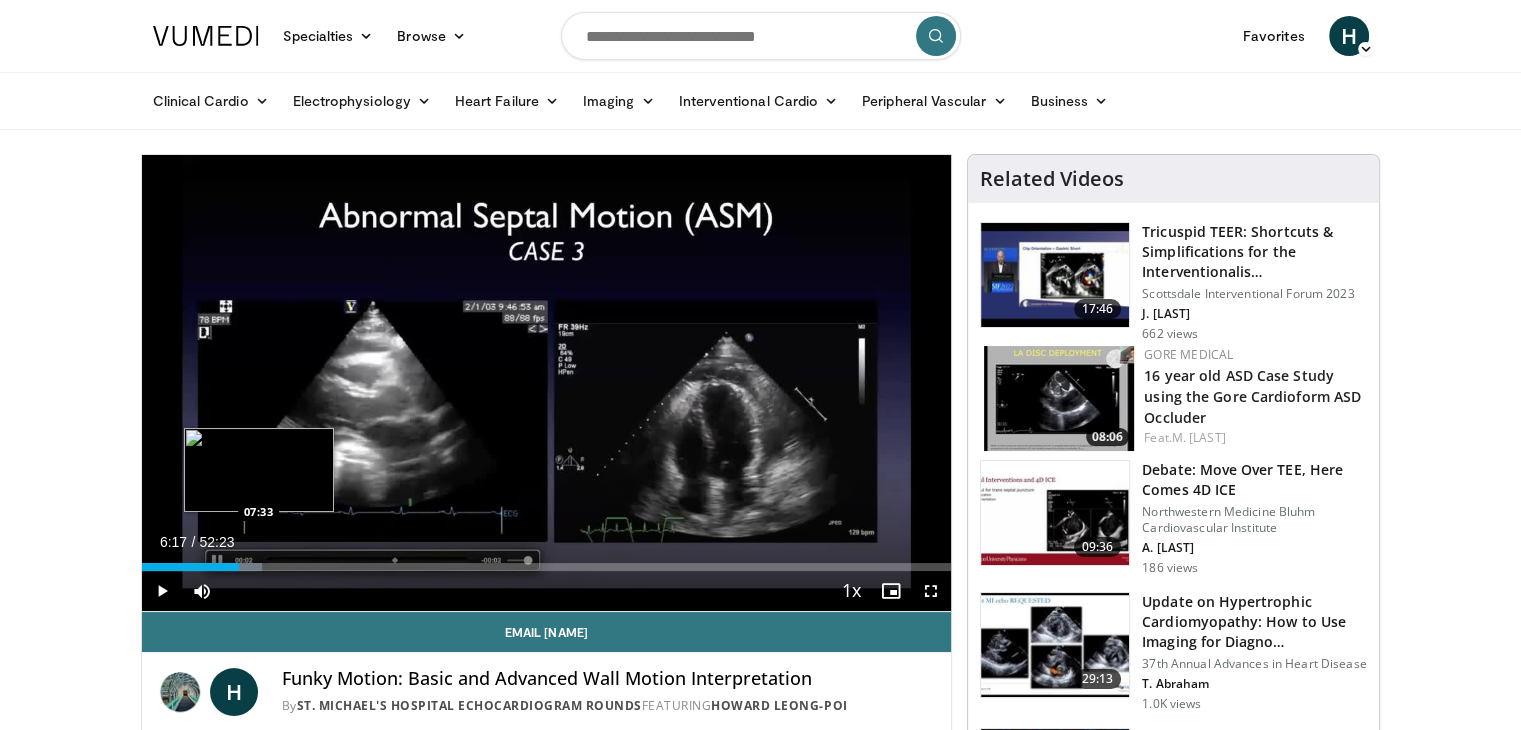 click at bounding box center [249, 567] 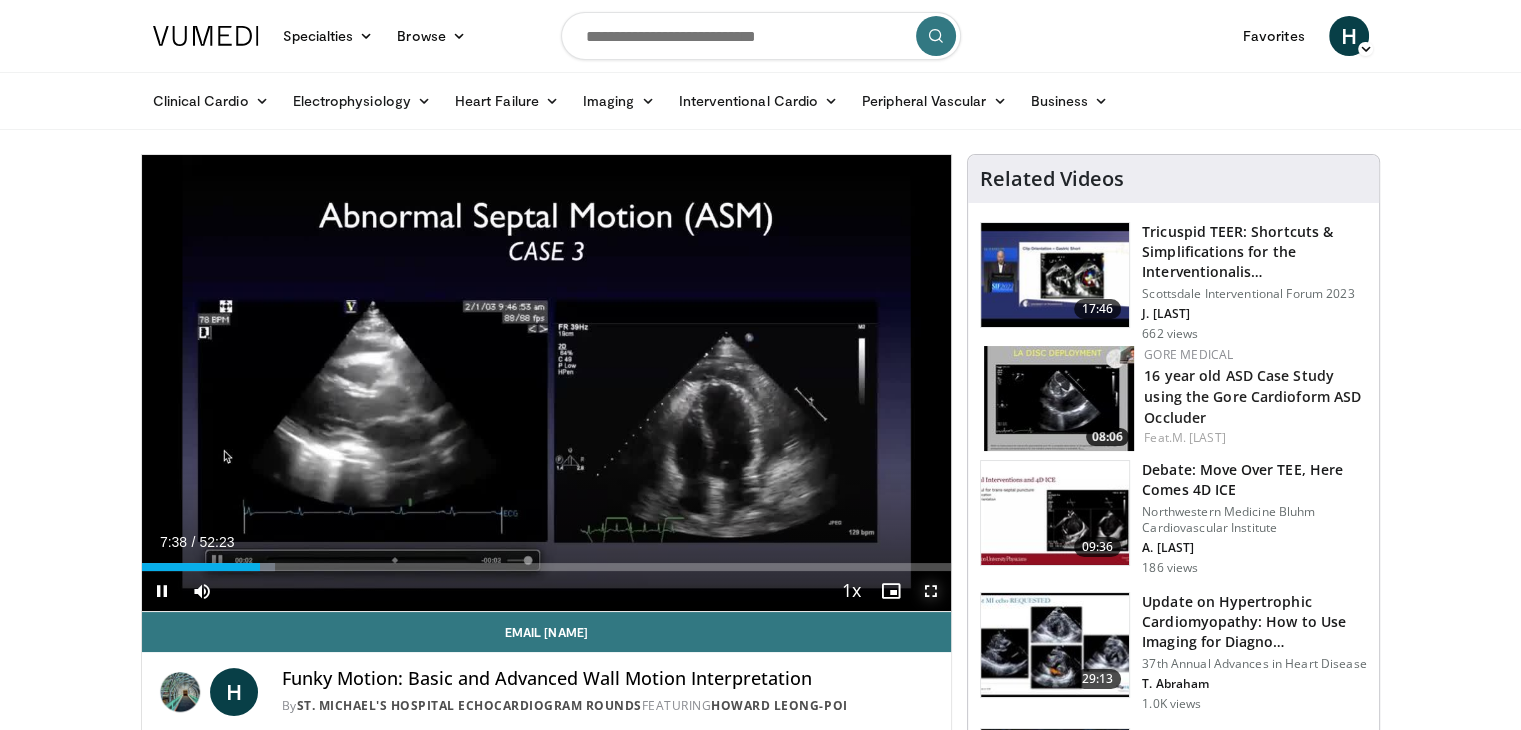 click at bounding box center (931, 591) 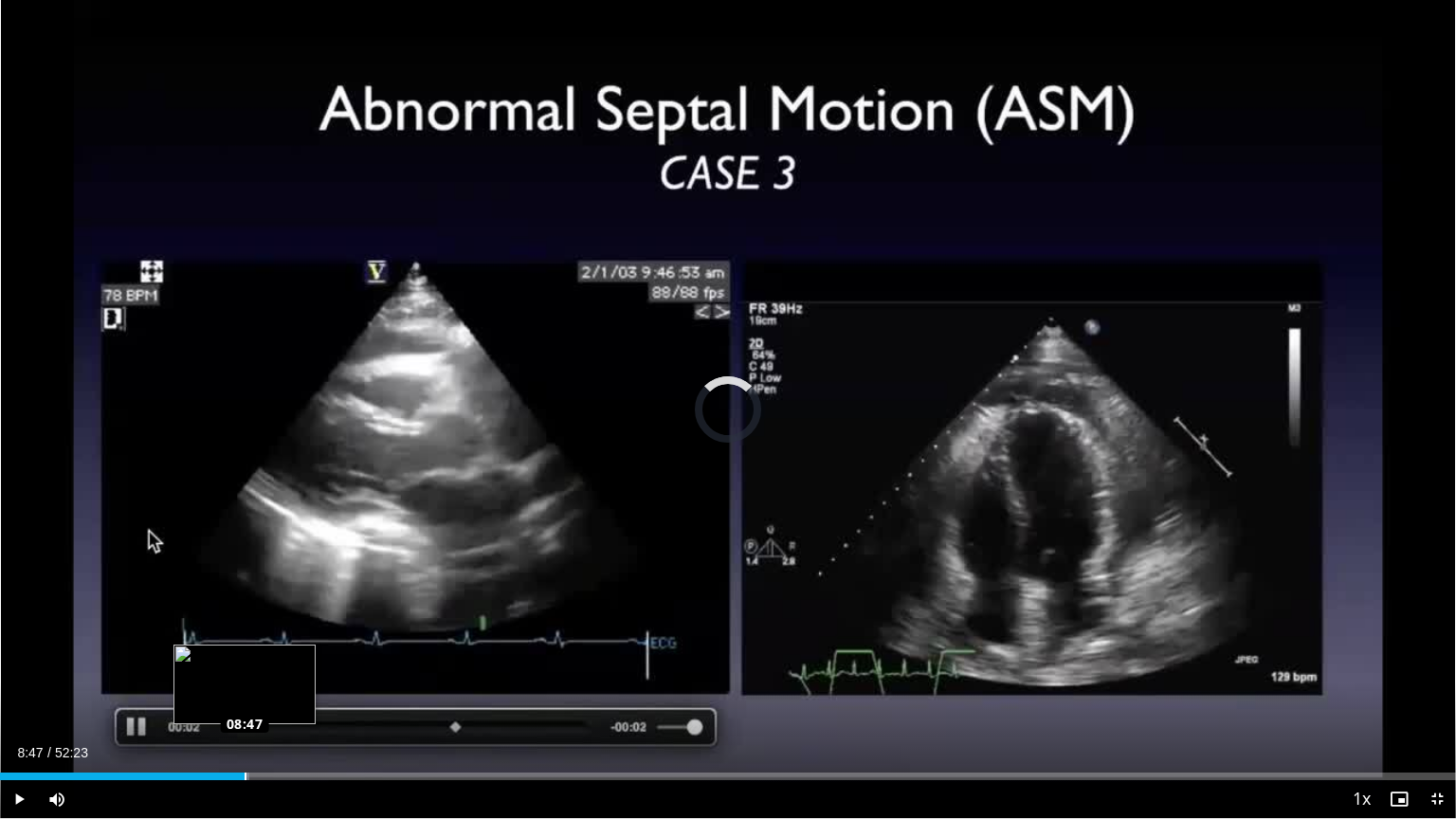 click on "Loaded :  17.15% 08:47 08:47" at bounding box center [728, 776] 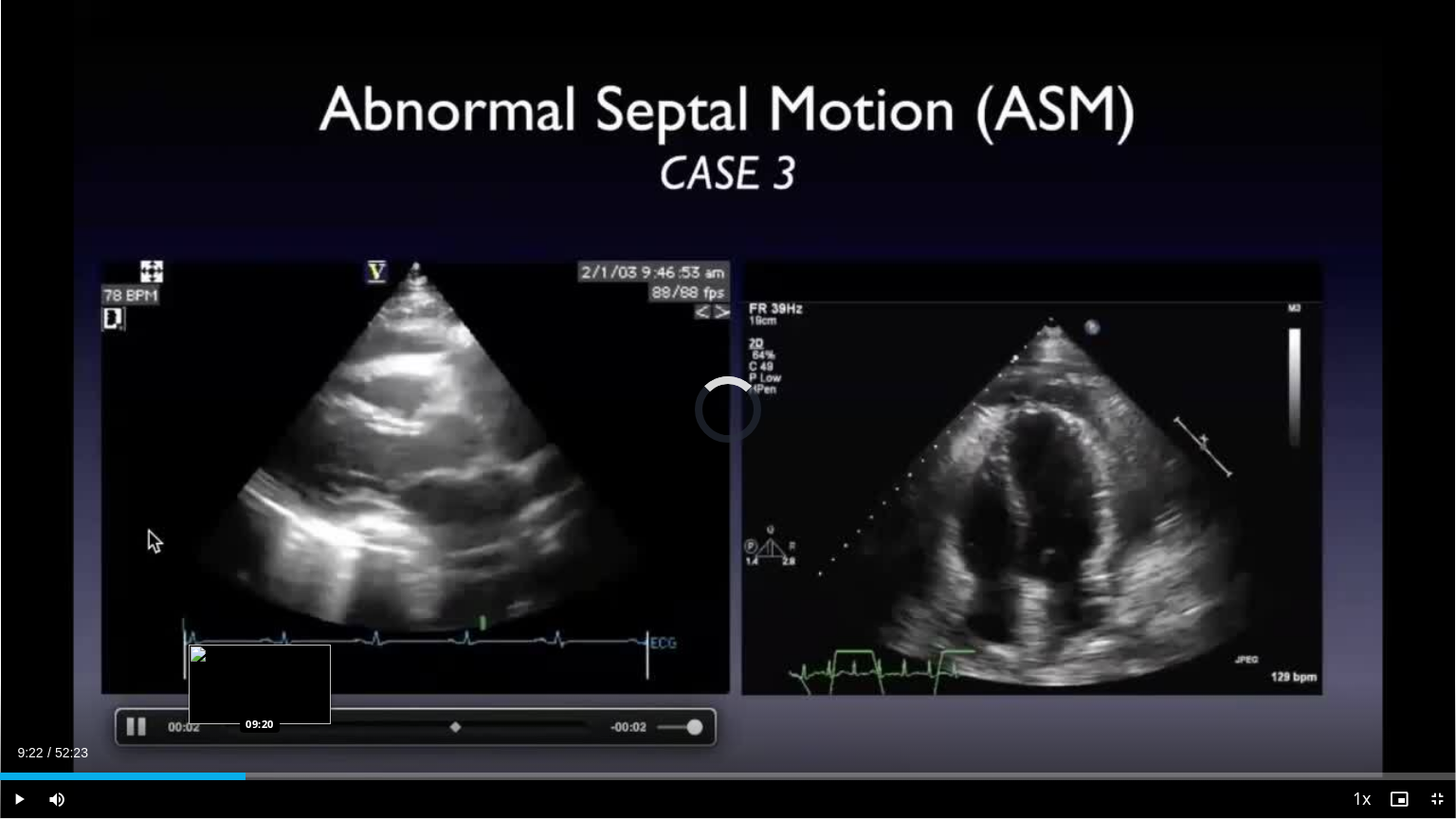 click on "Loaded :  0.00% 09:22 09:20" at bounding box center (728, 776) 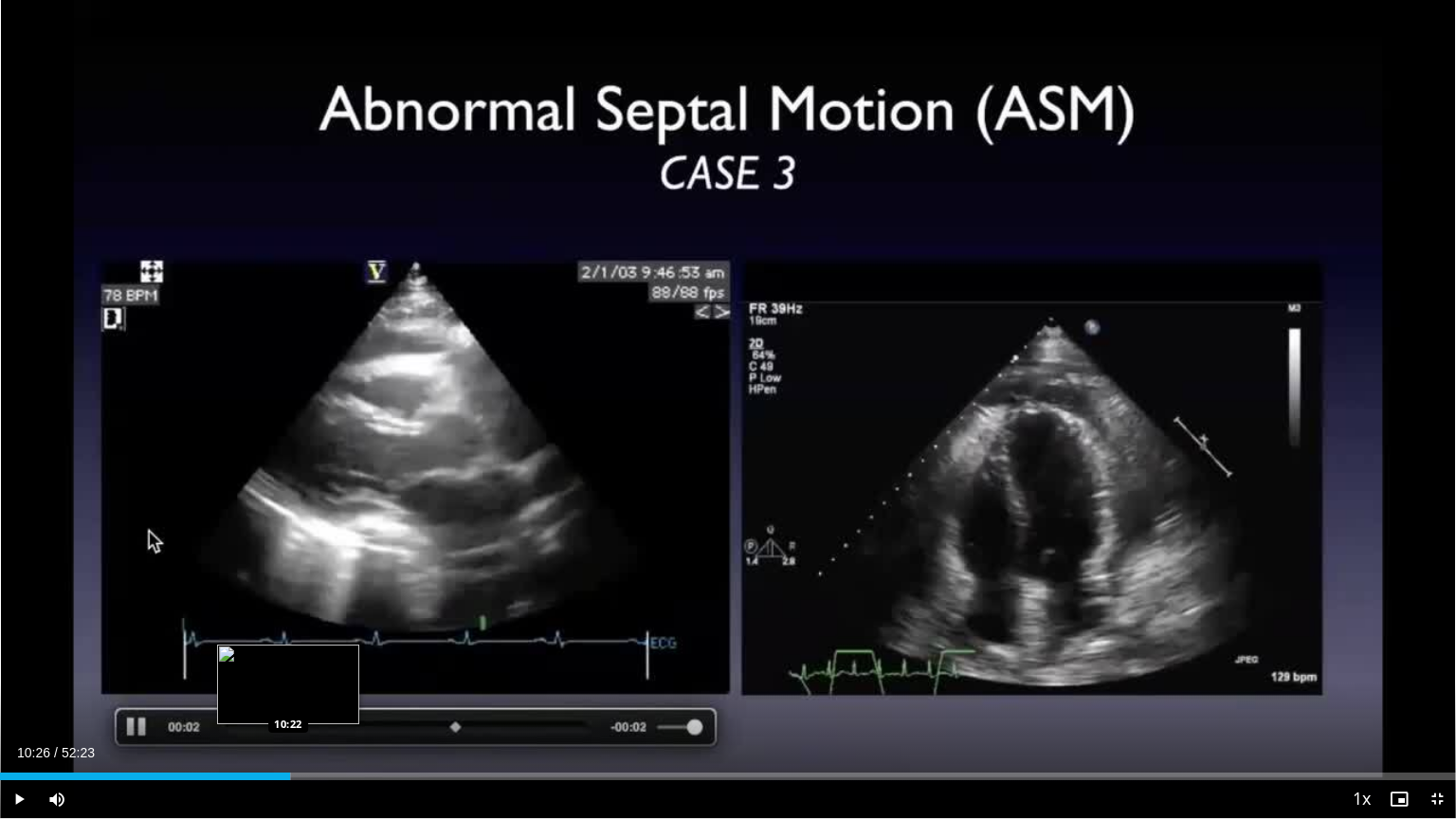 click on "Loaded :  20.01% 10:26 10:22" at bounding box center (728, 771) 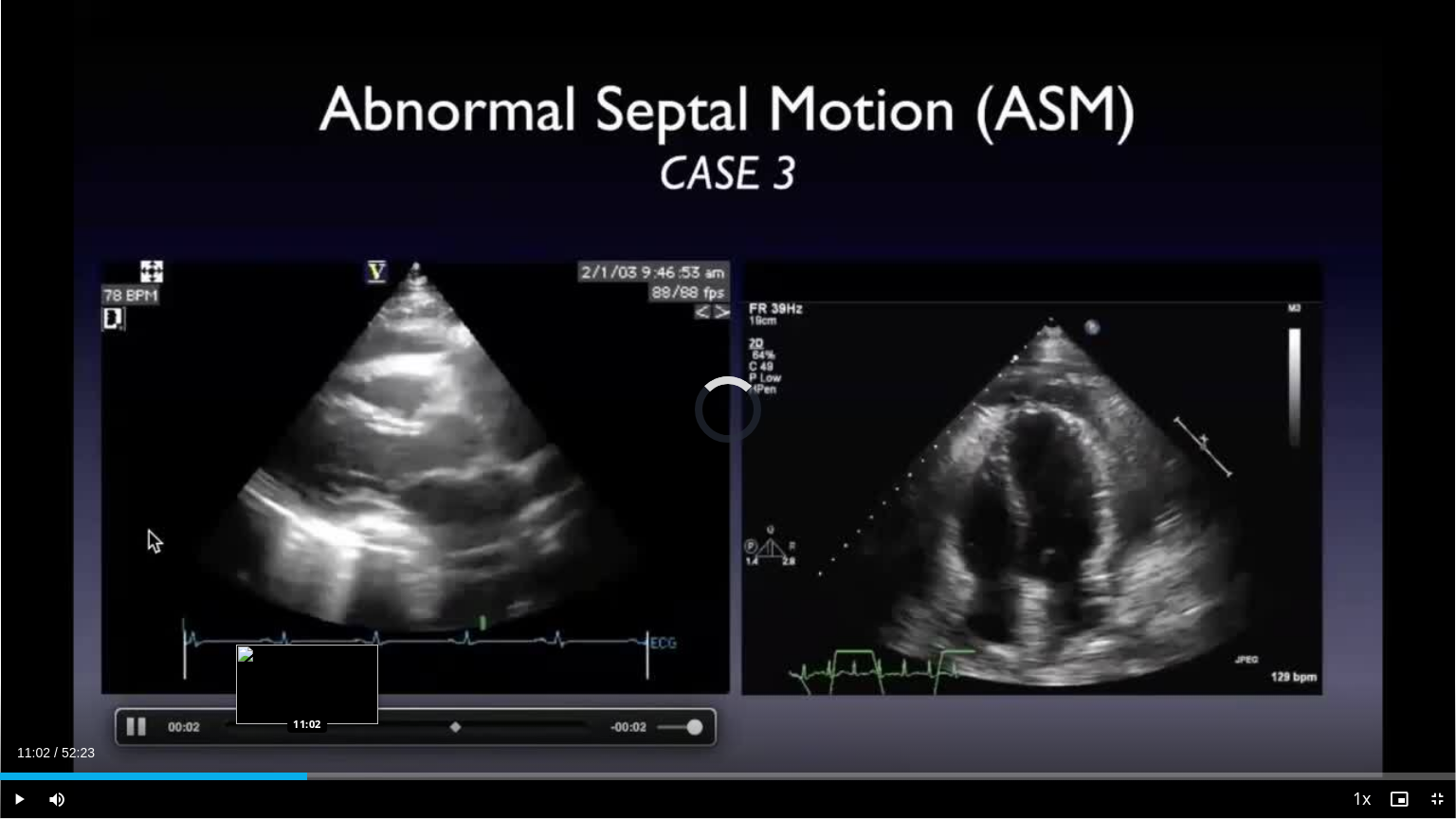 click on "Loaded :  0.00% 10:27 11:02" at bounding box center (728, 771) 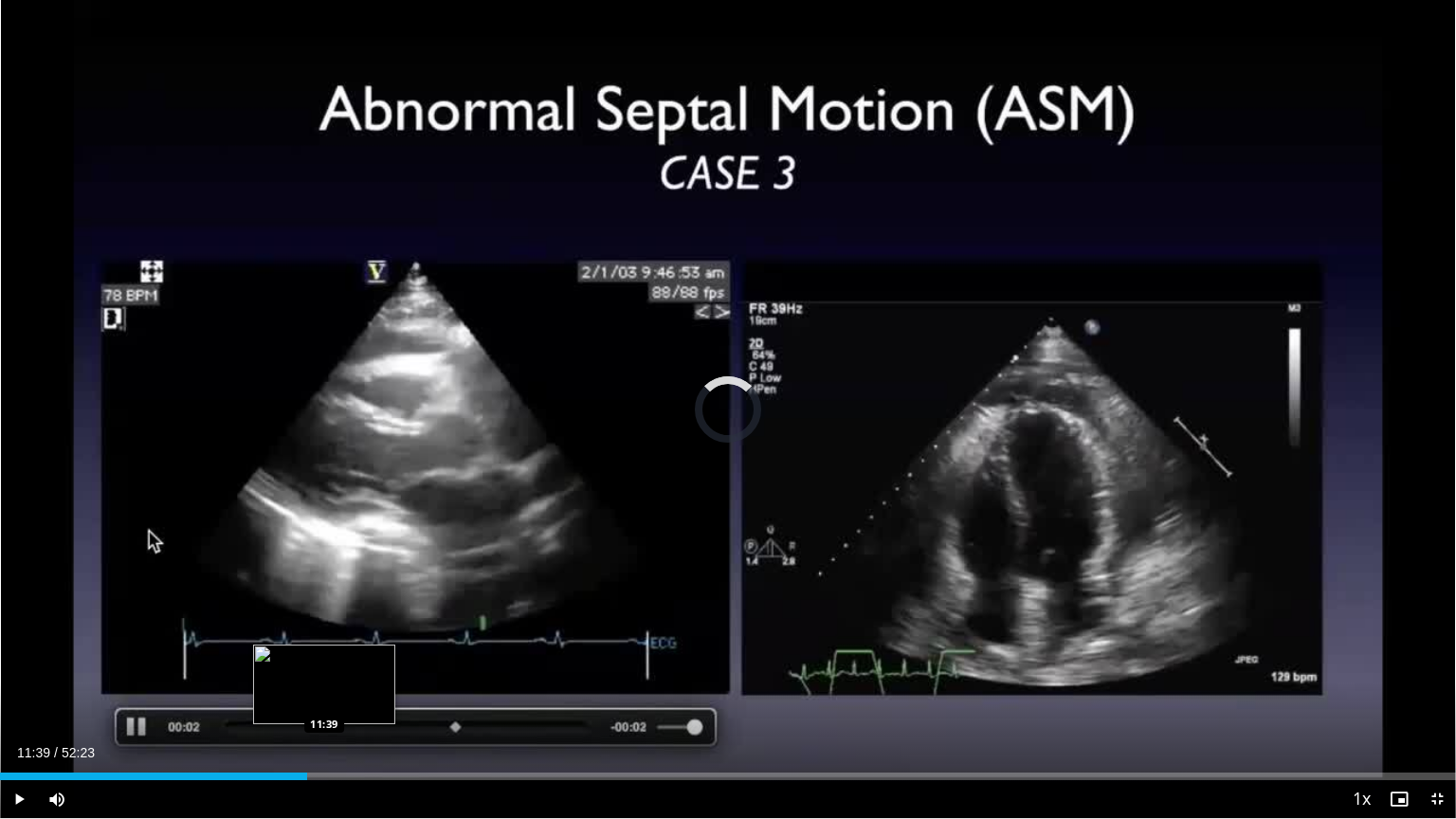 click on "Loaded :  0.00% 11:39 11:39" at bounding box center [728, 771] 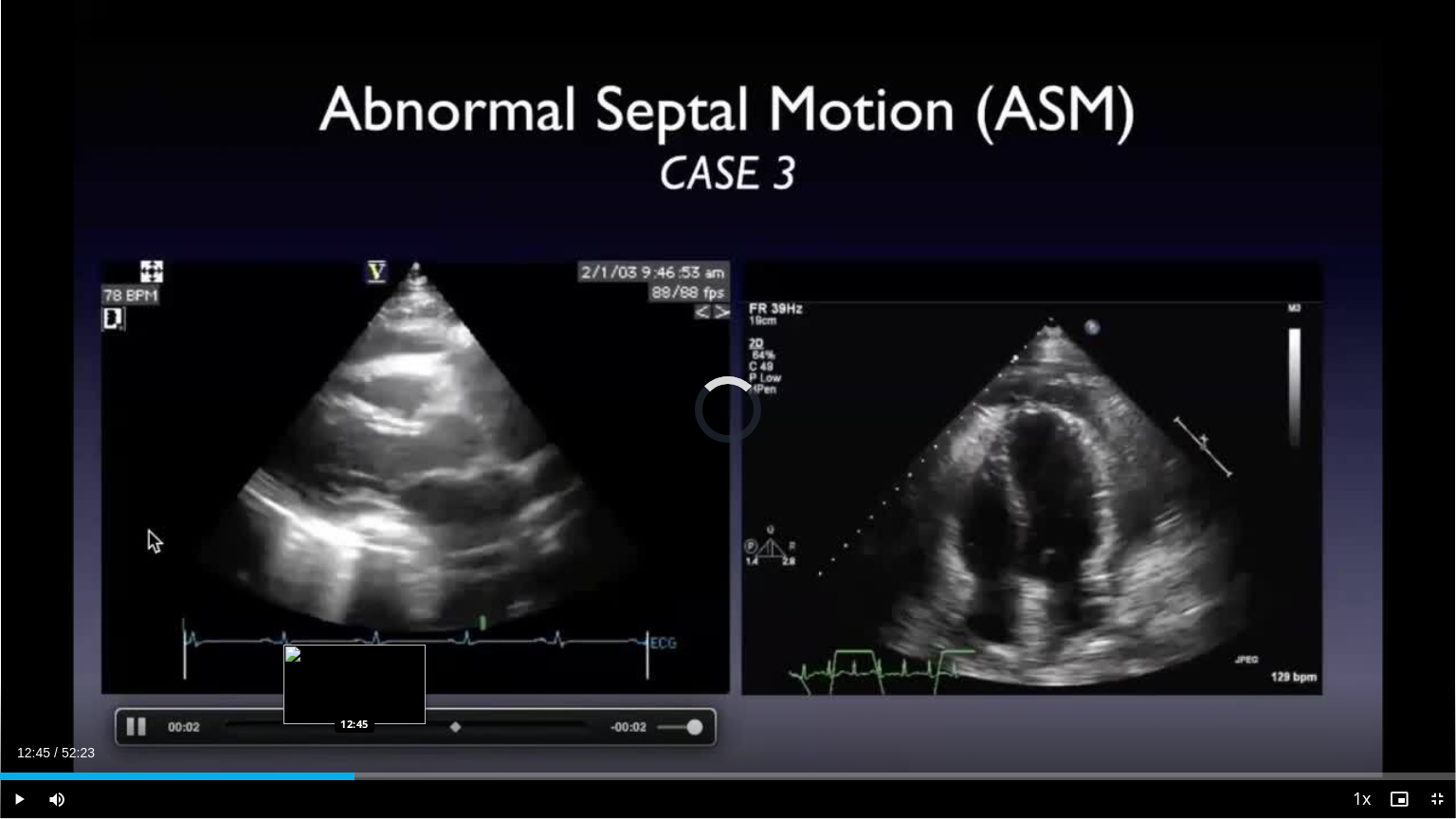 click on "Loaded :  24.20% 12:45 12:45" at bounding box center [728, 771] 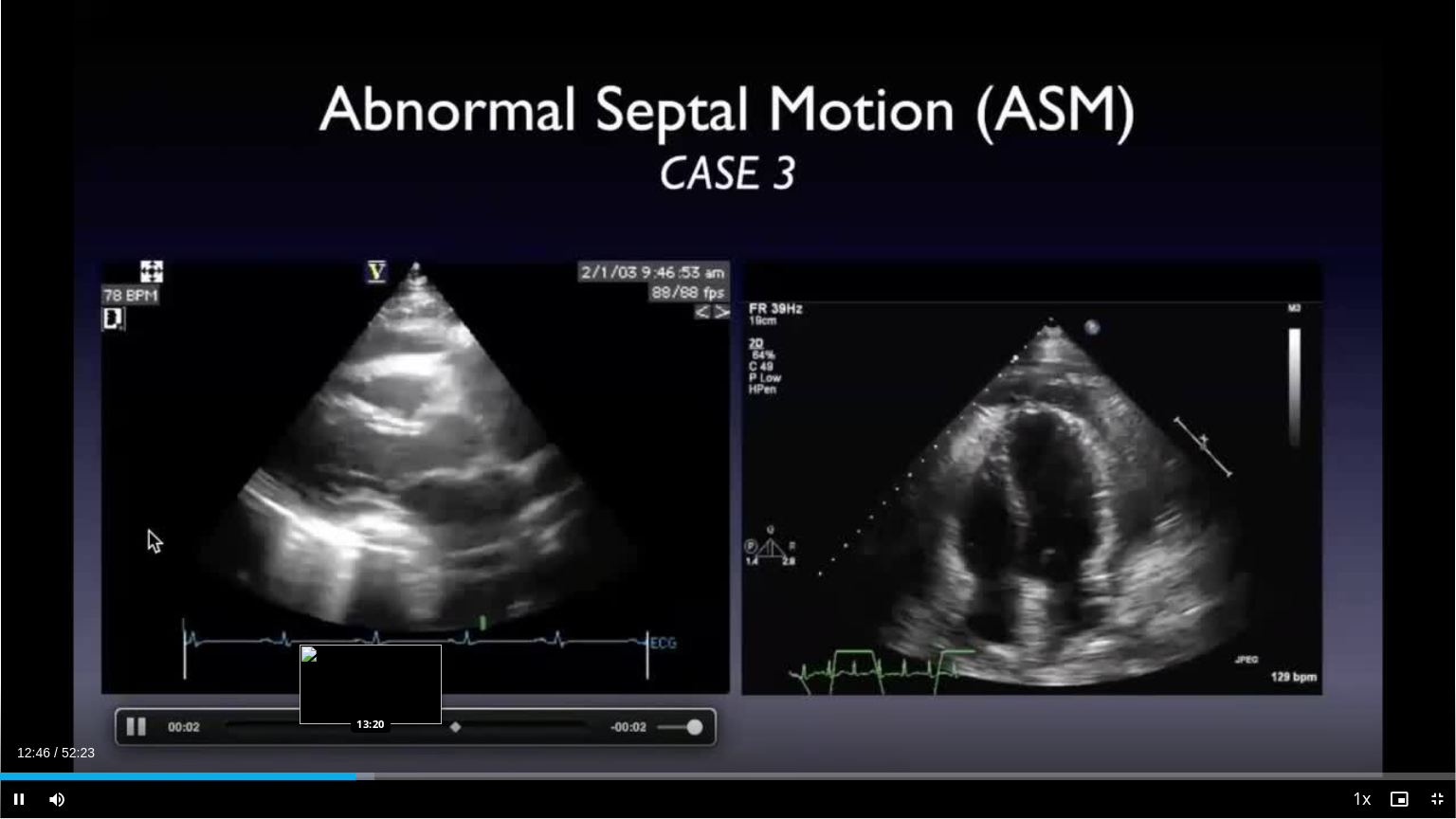 click on "Loaded :  25.73% 12:46 13:20" at bounding box center (728, 771) 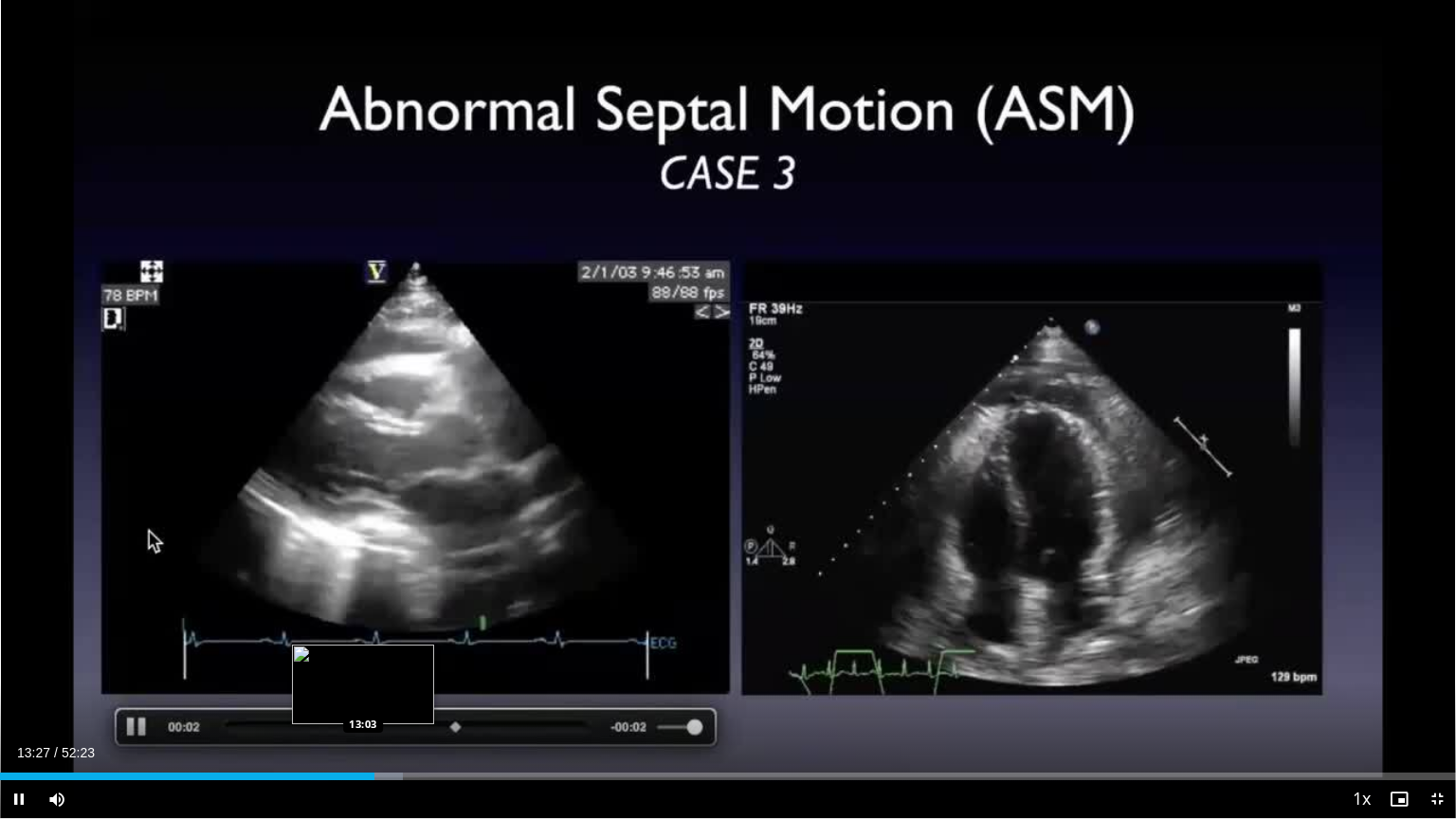 click on "Loaded :  27.64% 13:27 13:03" at bounding box center (728, 771) 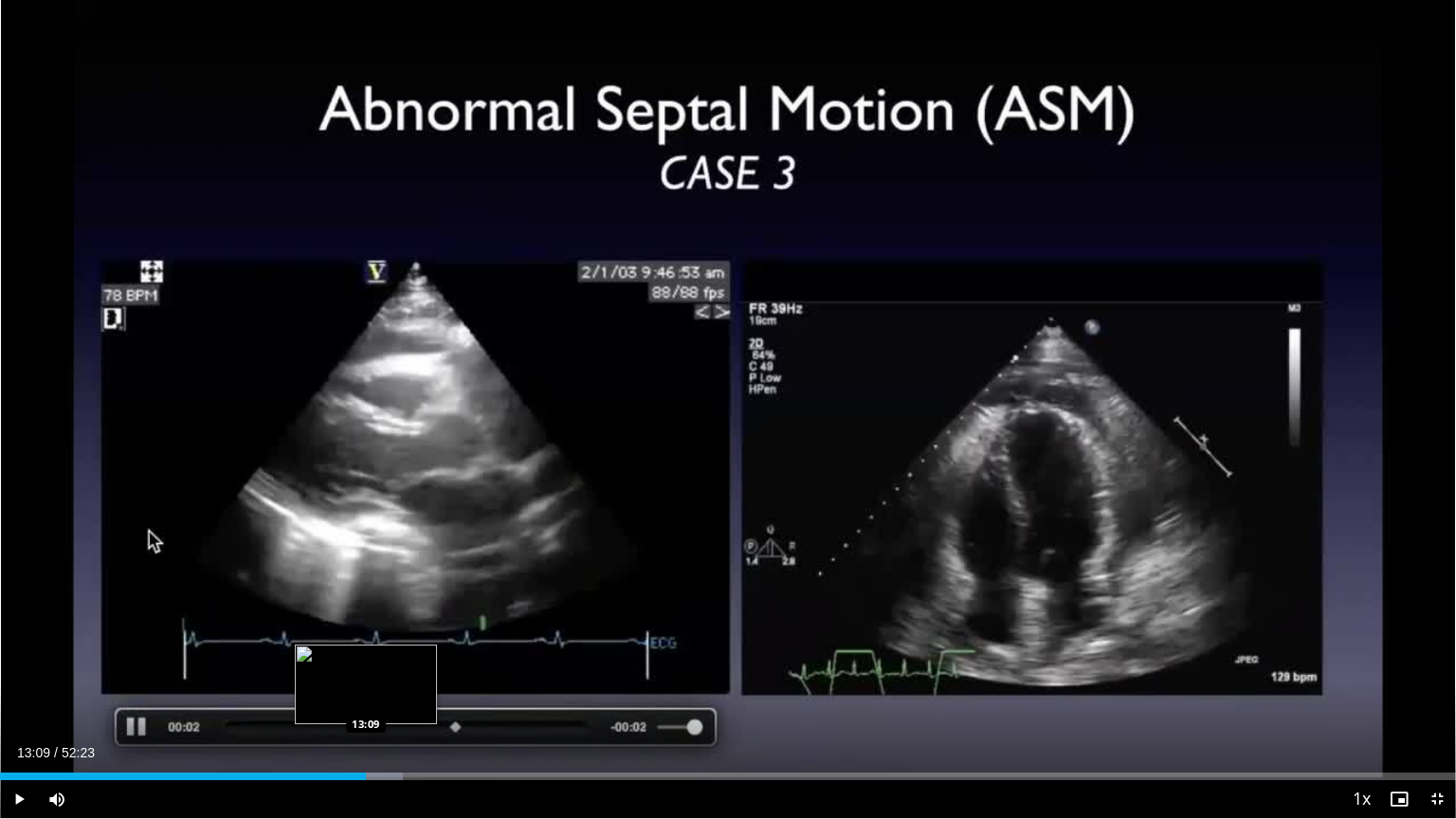 click on "Loaded :  27.64% 13:09 13:09" at bounding box center (728, 776) 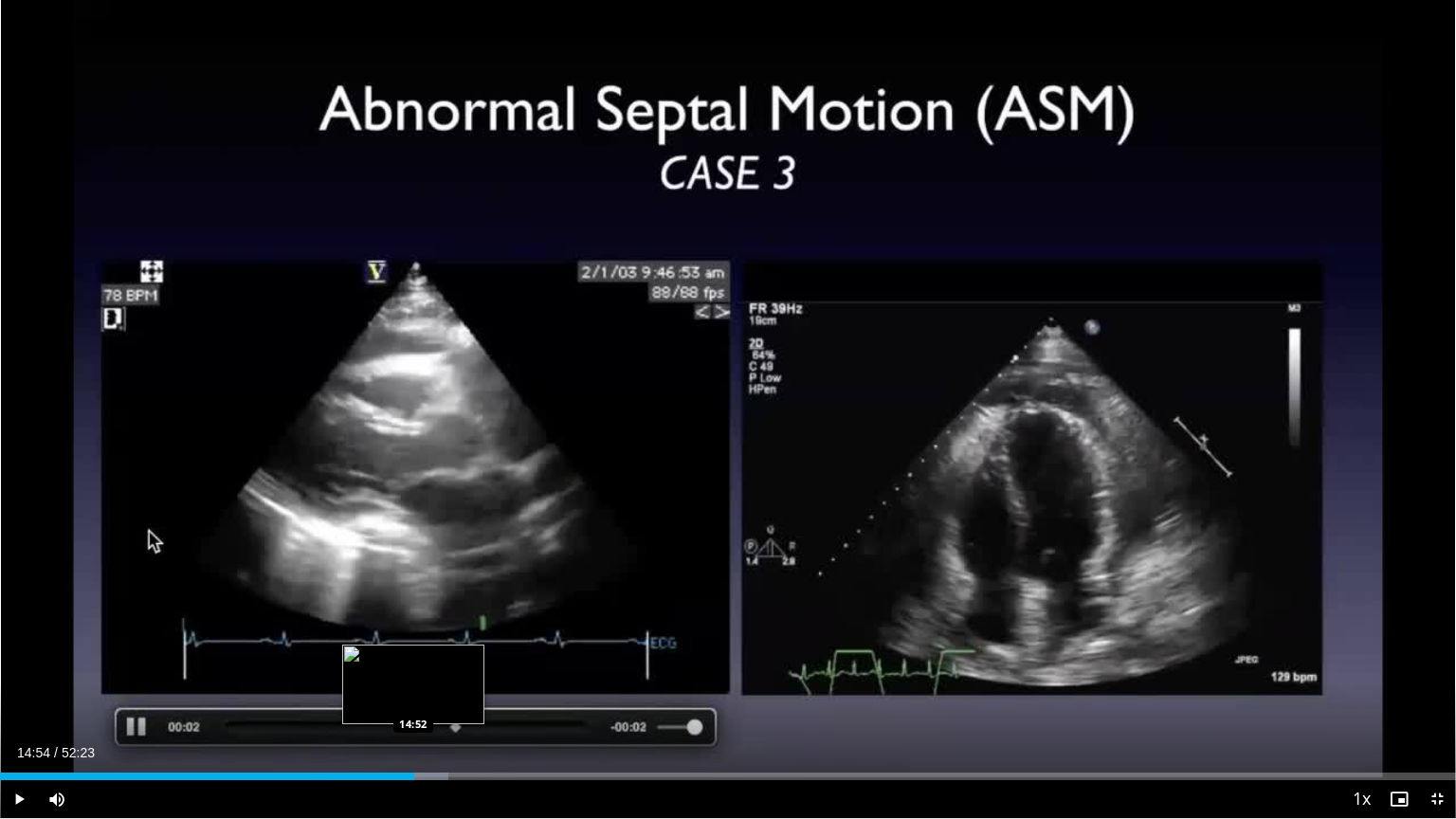 click on "14:54" at bounding box center [207, 776] 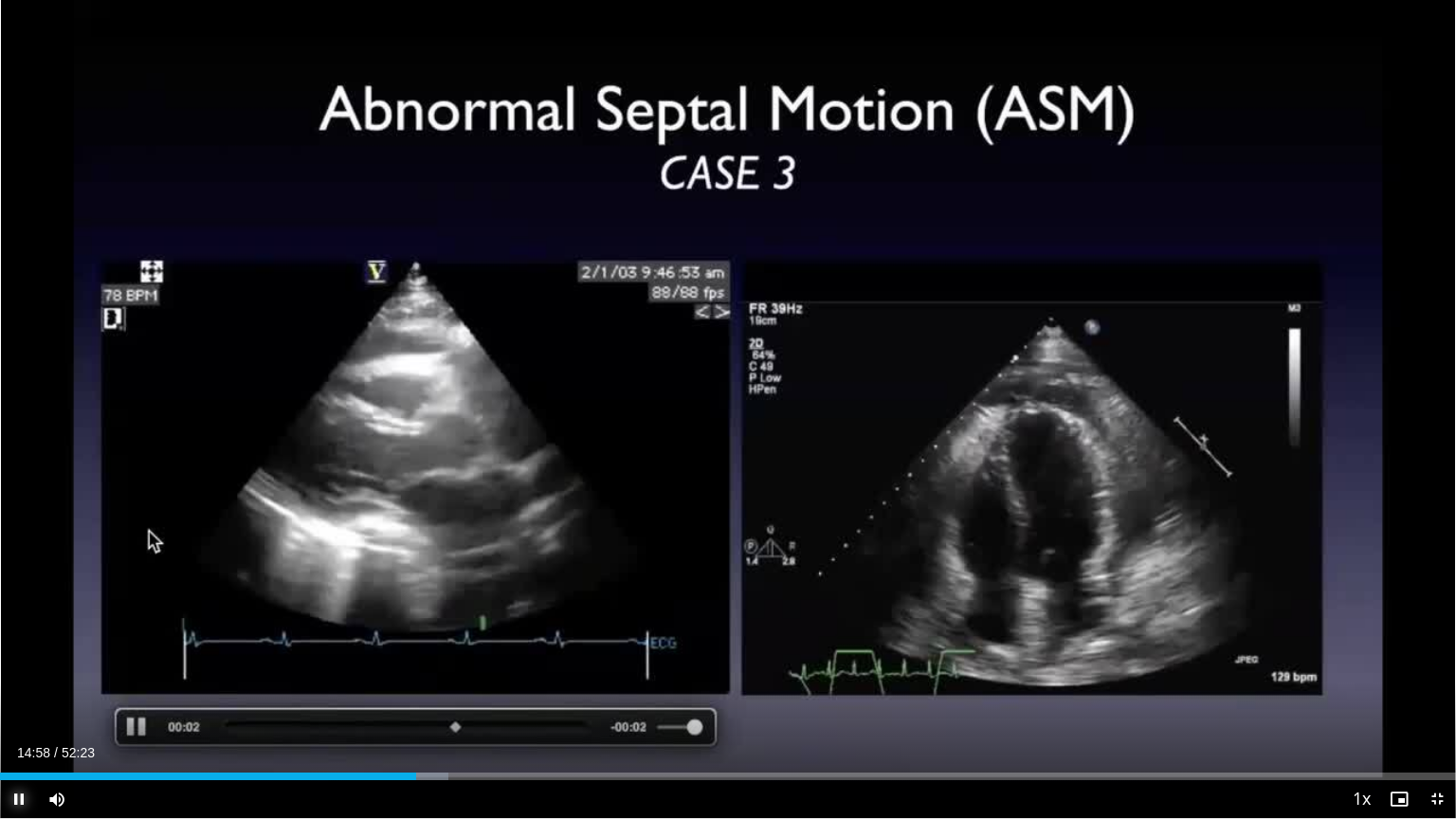 click at bounding box center [19, 799] 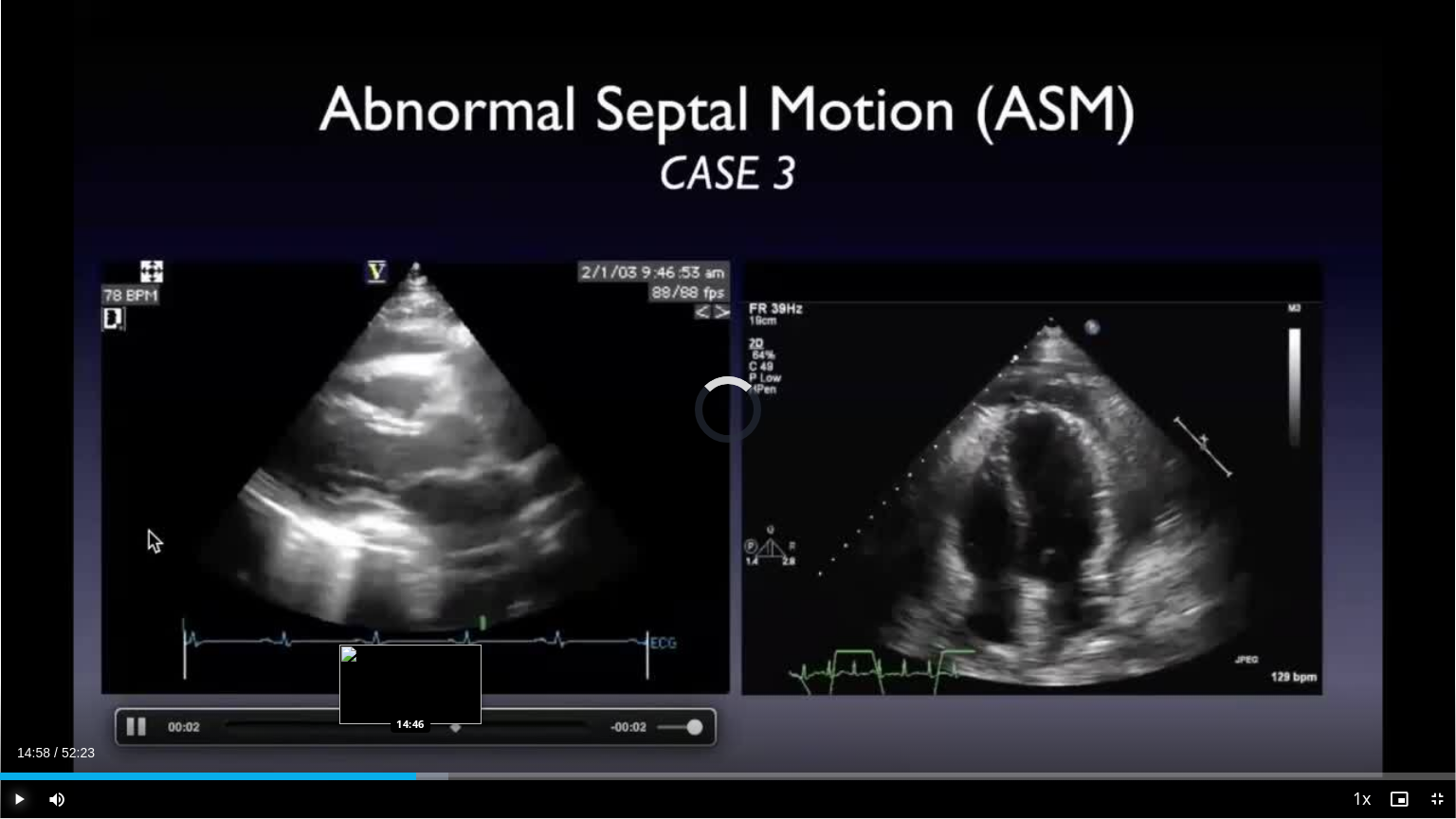 click on "14:58" at bounding box center [208, 776] 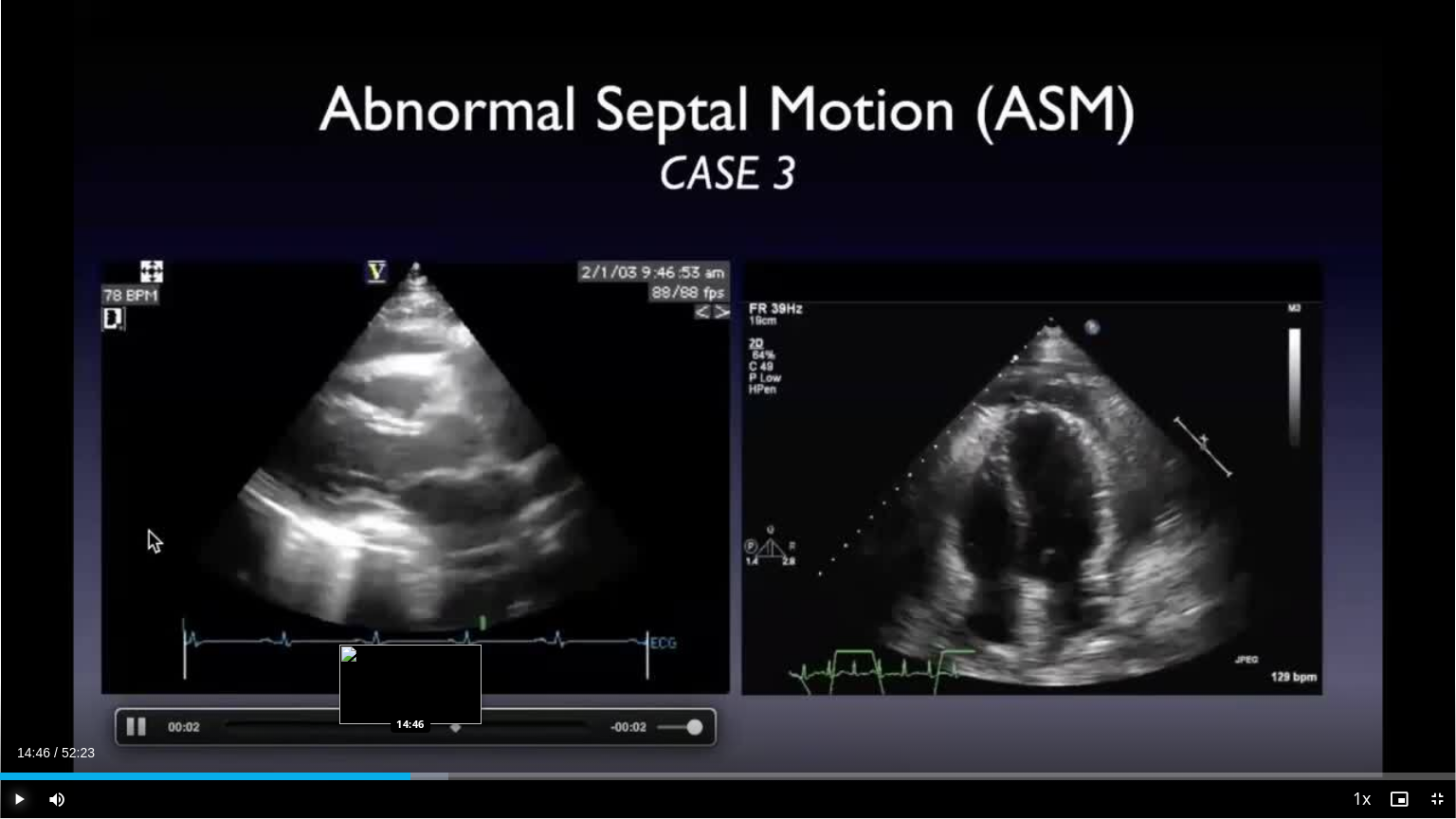 click on "Play" at bounding box center (19, 799) 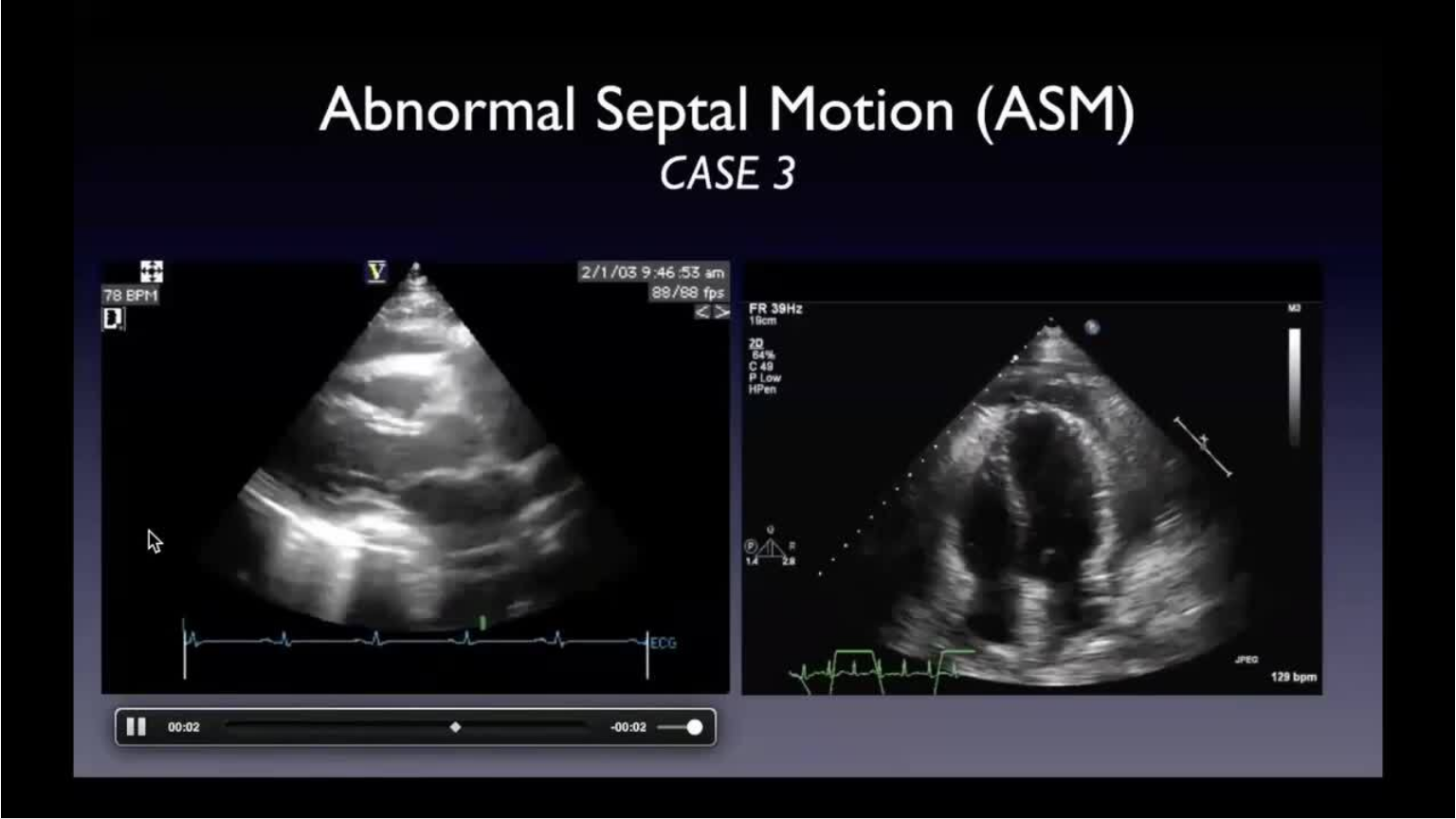 click on "Pause" at bounding box center (19, 799) 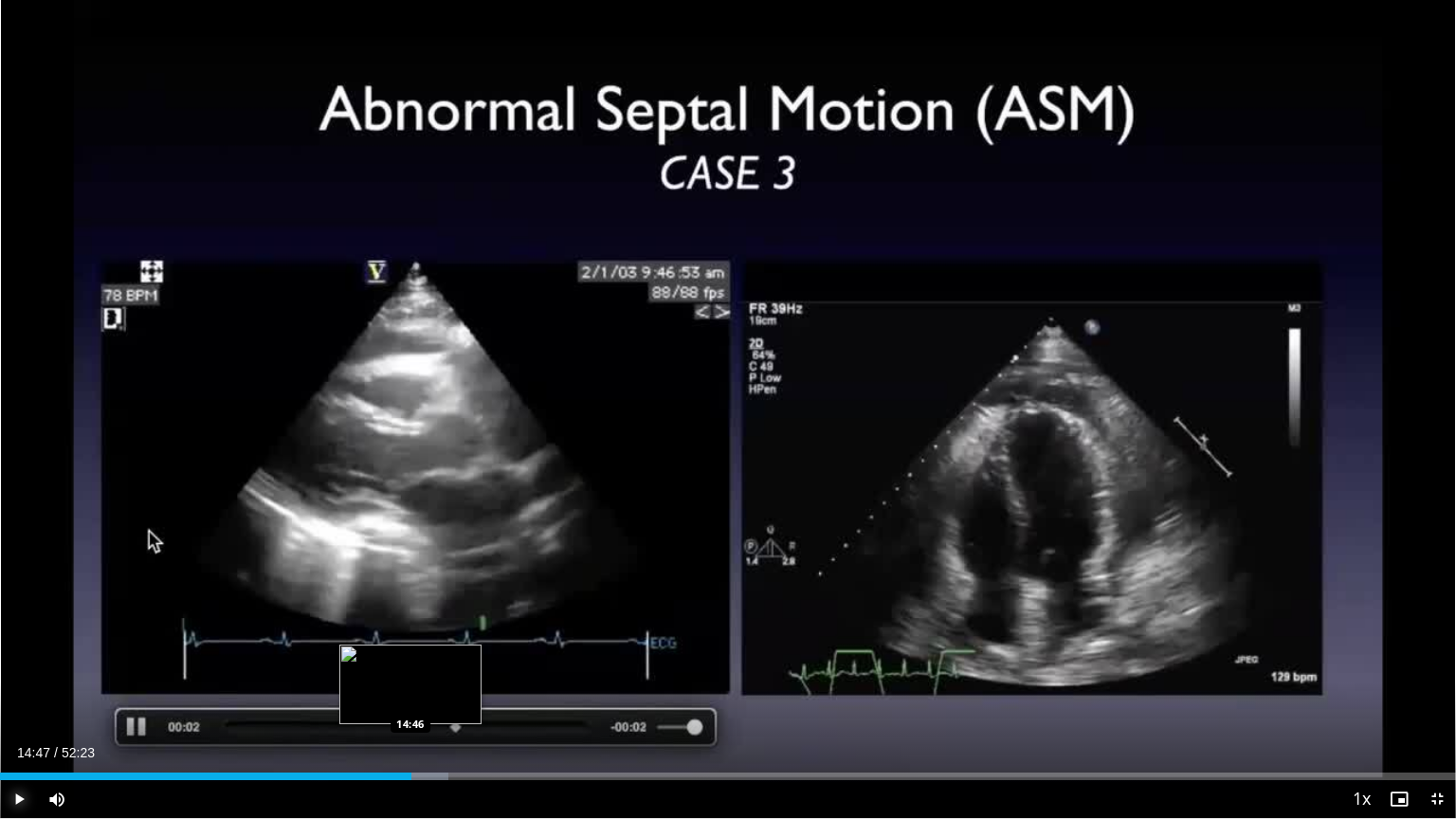 click on "Play" at bounding box center (19, 799) 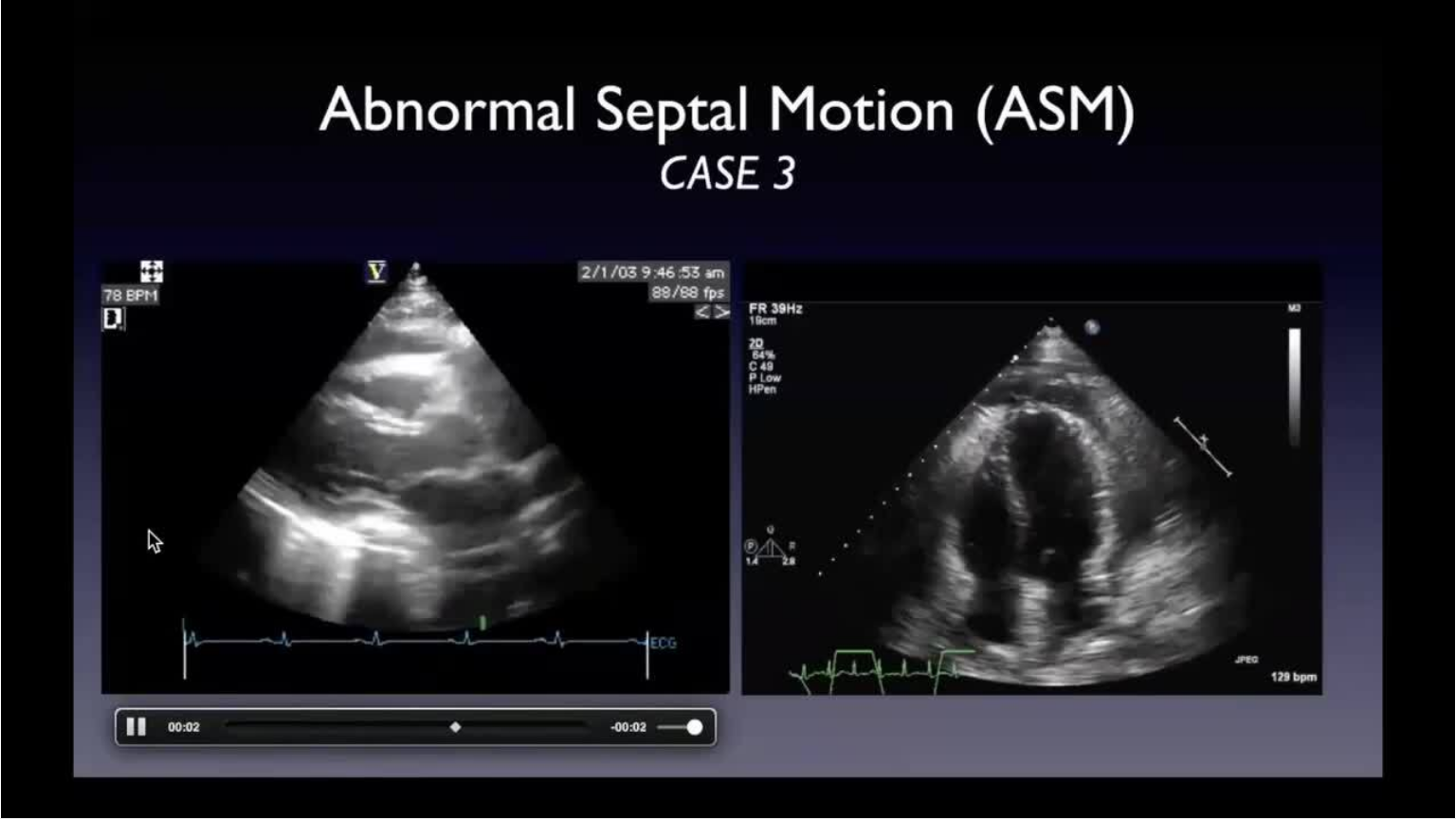 click on "Pause" at bounding box center (19, 799) 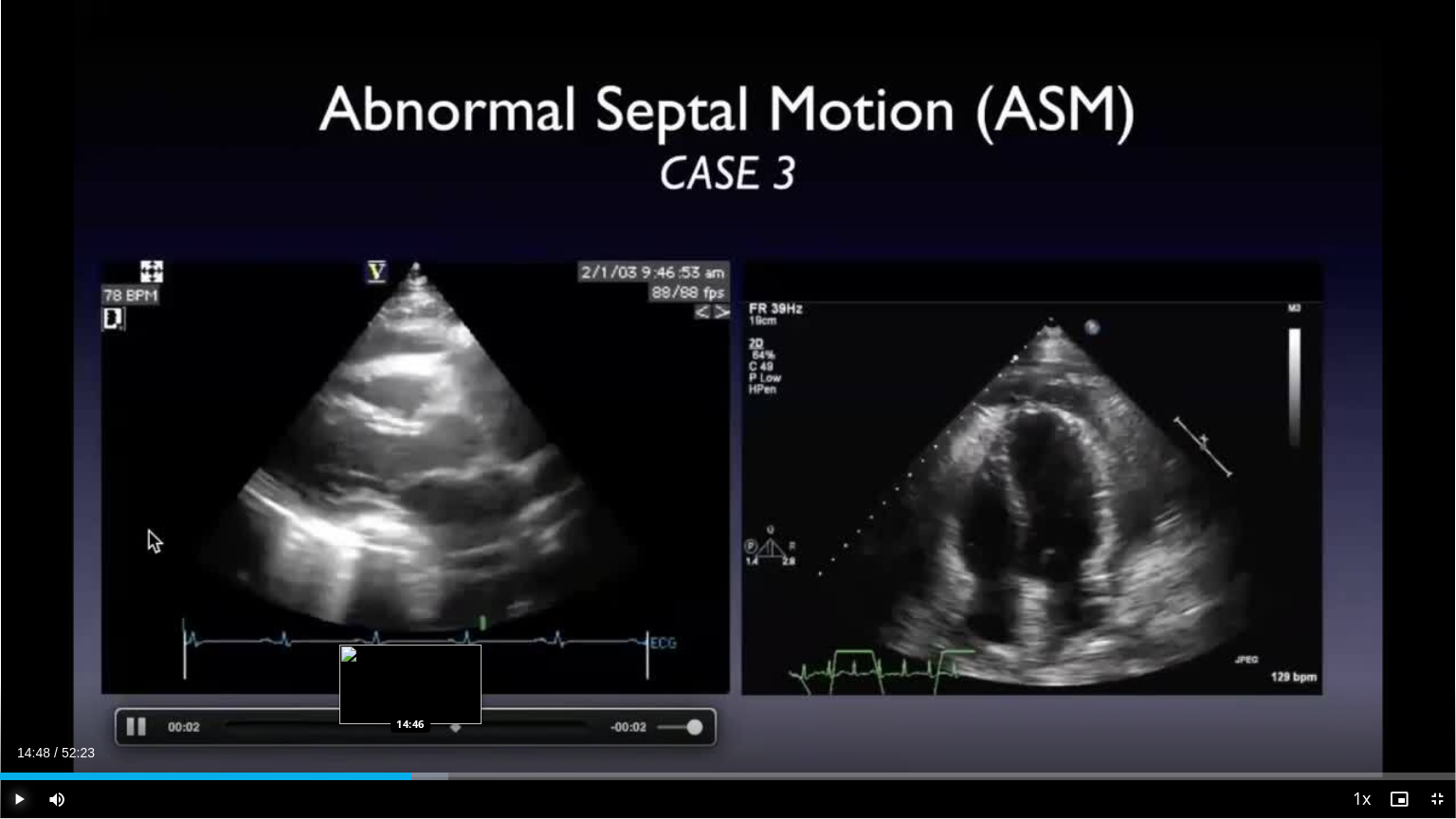 click on "Play" at bounding box center [19, 799] 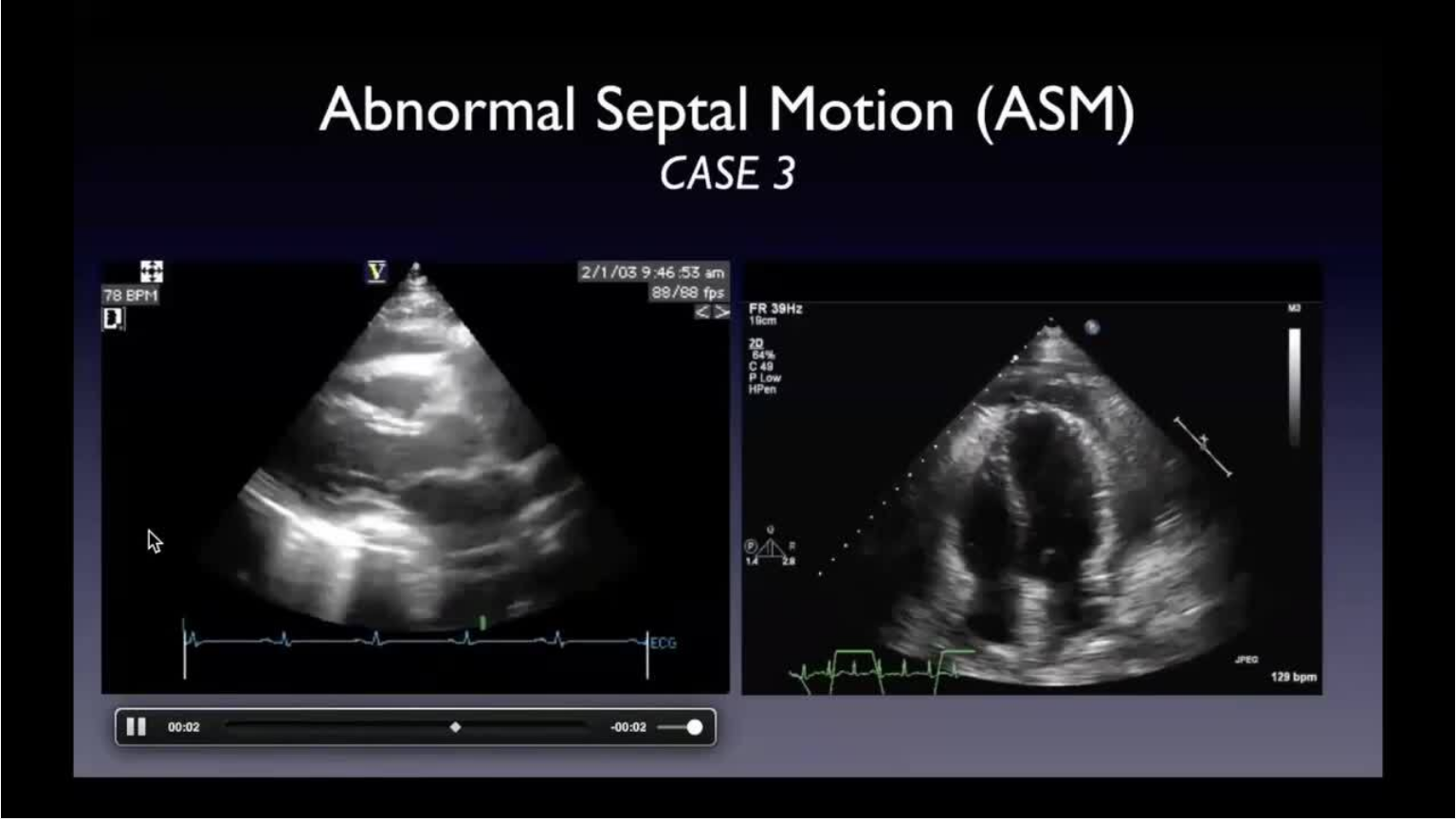 click on "Pause" at bounding box center (19, 799) 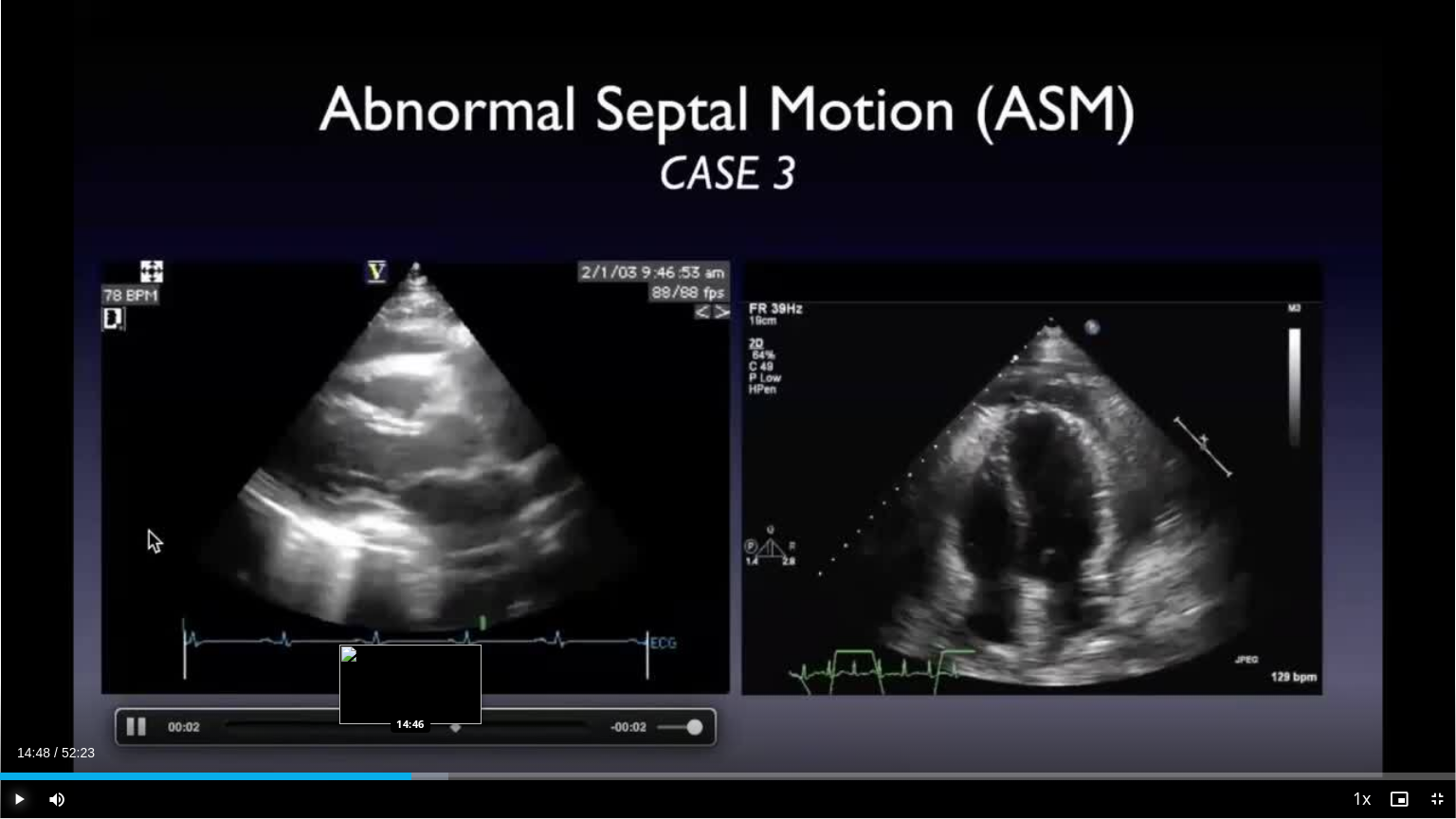 click on "Play" at bounding box center [19, 799] 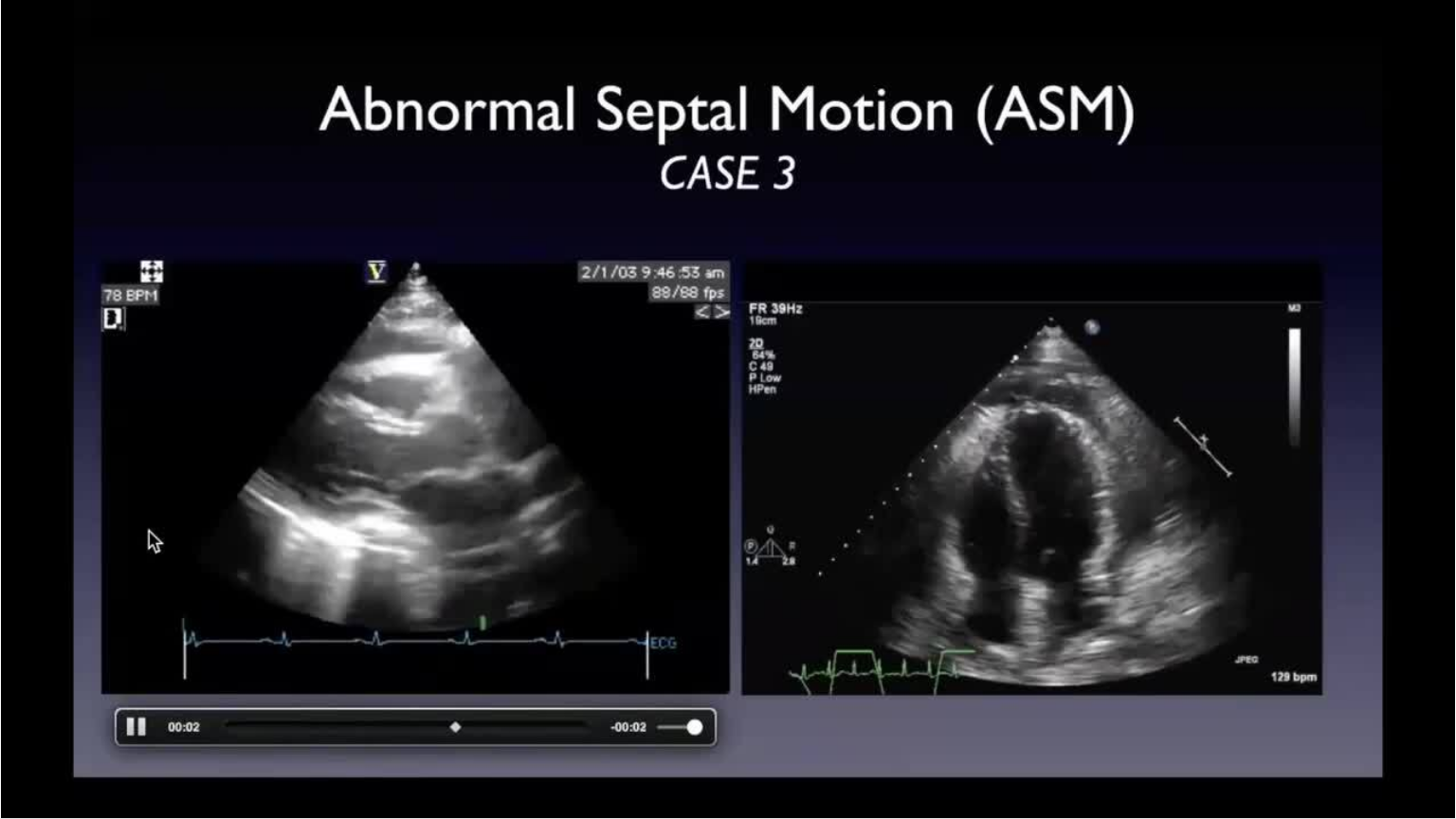 click on "Pause" at bounding box center (19, 799) 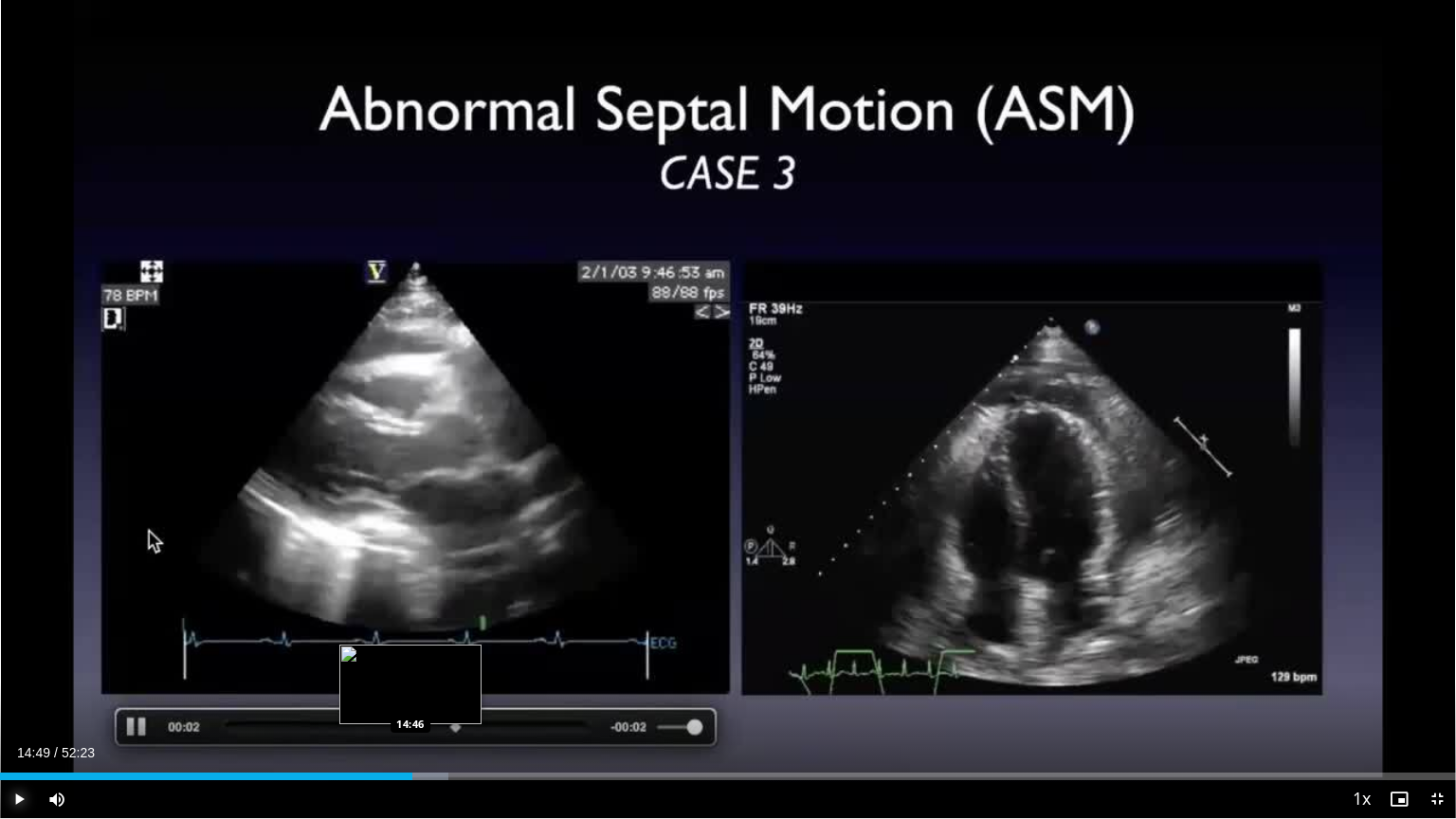click on "Play" at bounding box center [19, 799] 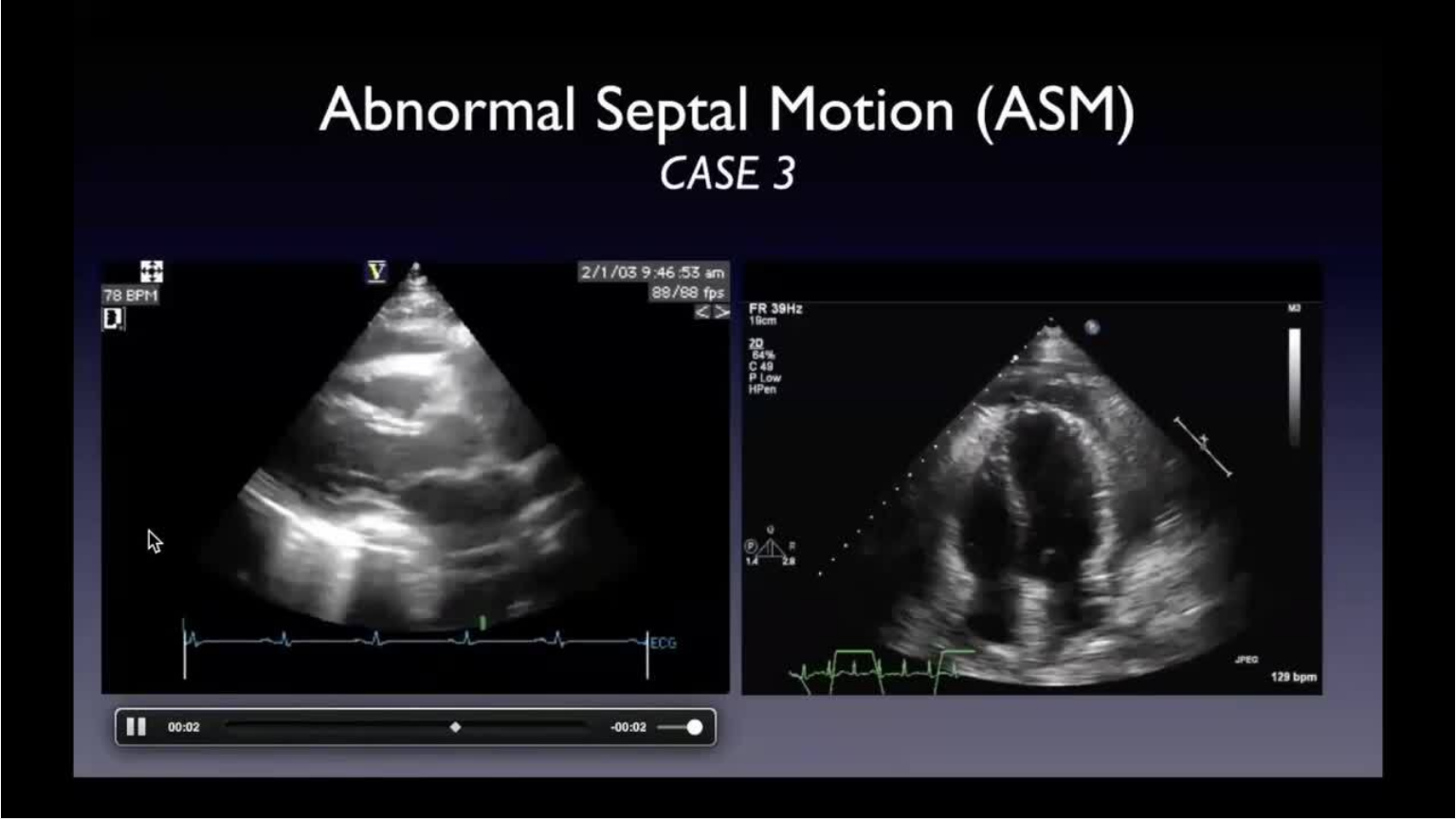click on "Pause" at bounding box center (19, 799) 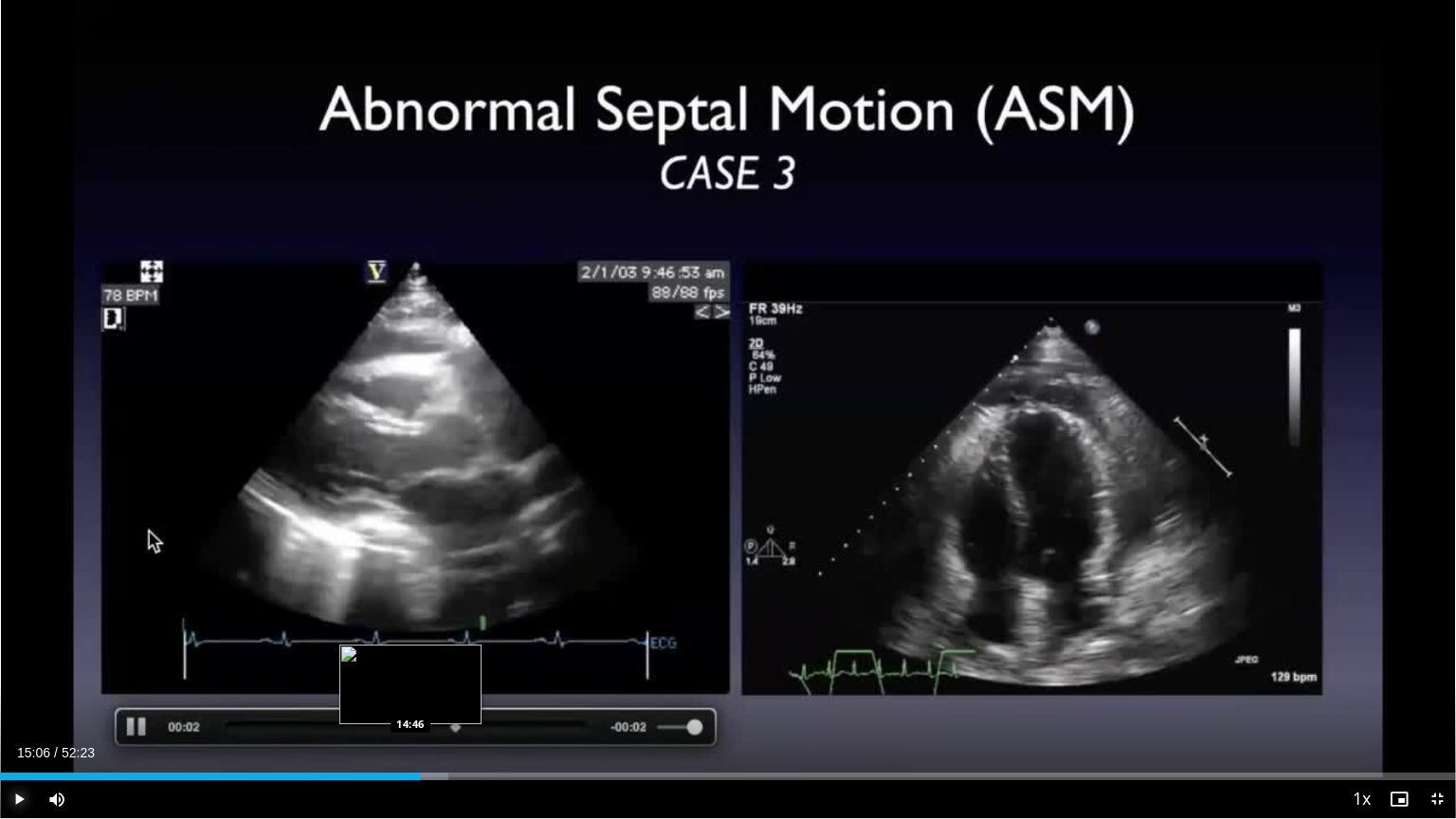 click on "Play" at bounding box center [19, 799] 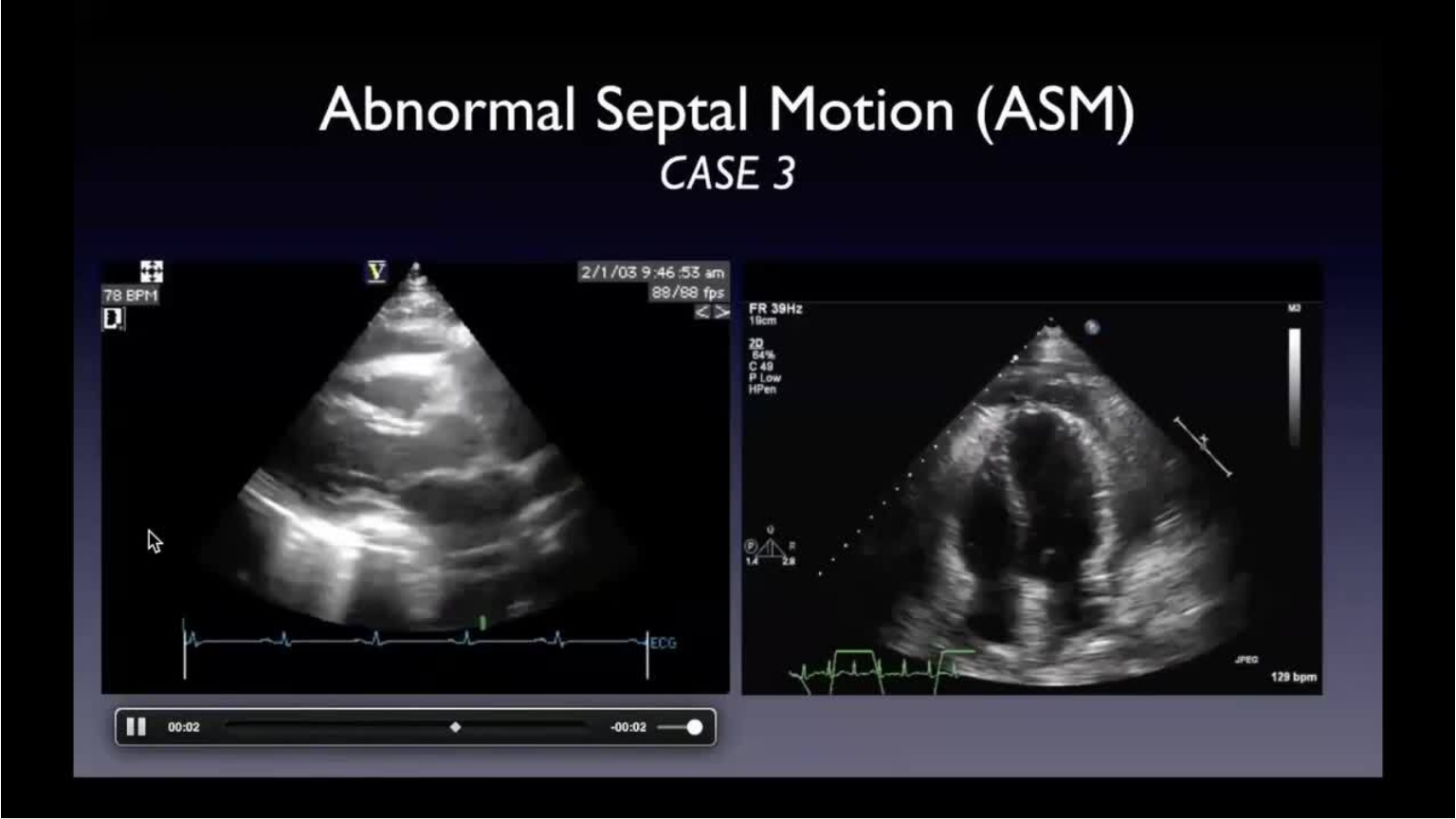 click on "Pause" at bounding box center (19, 799) 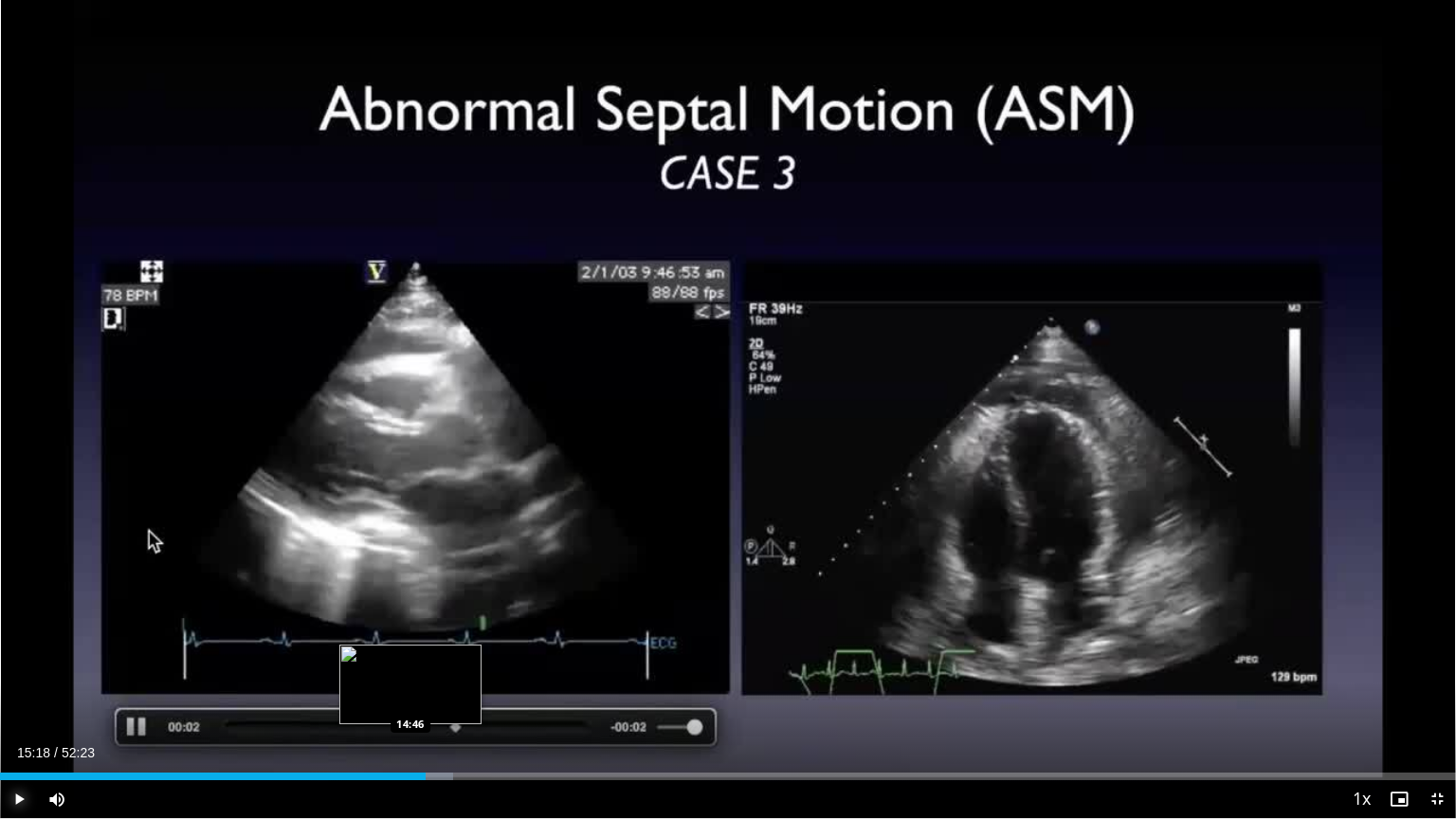 click on "Play" at bounding box center (19, 799) 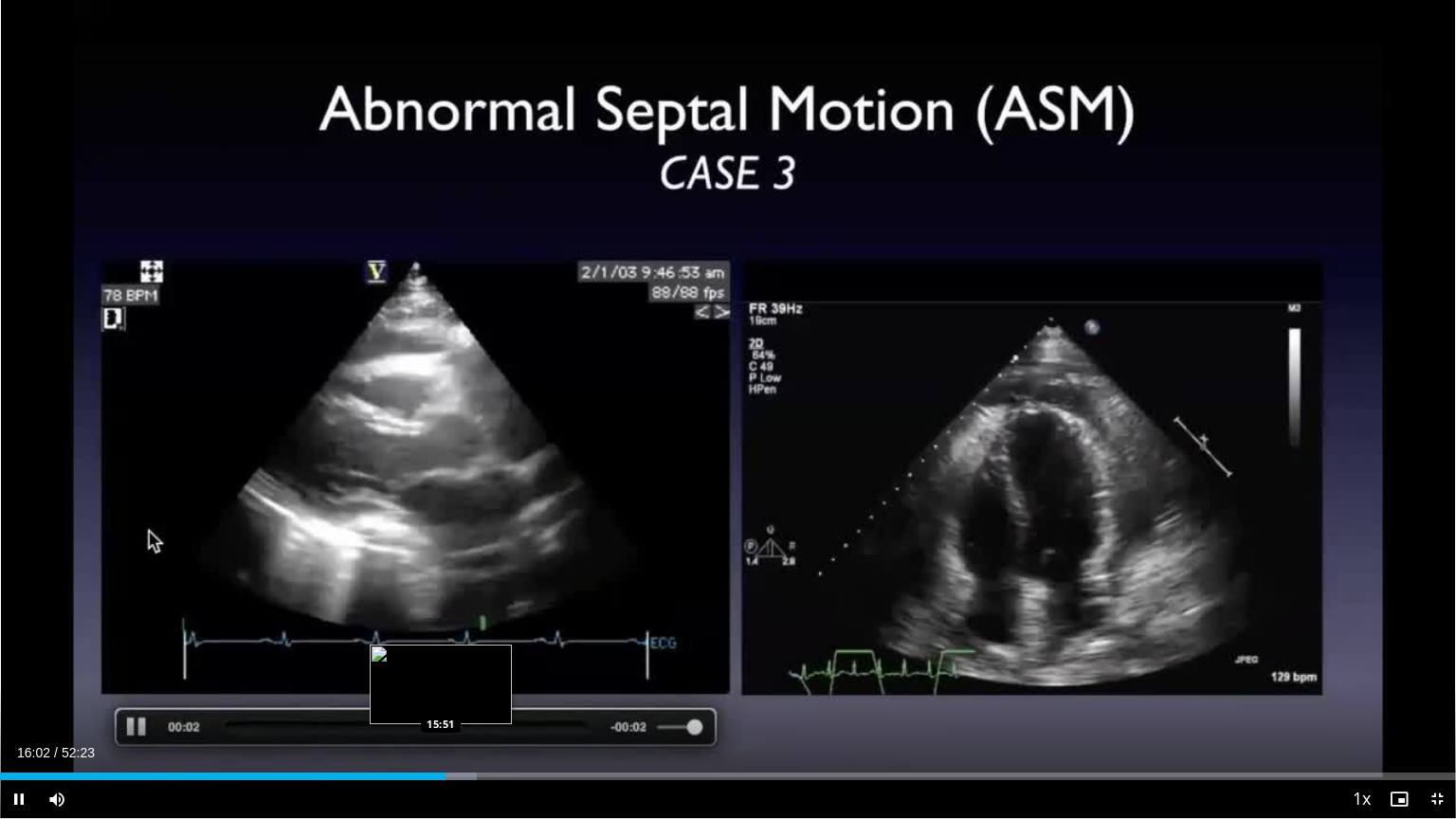 click on "**********" at bounding box center (728, 410) 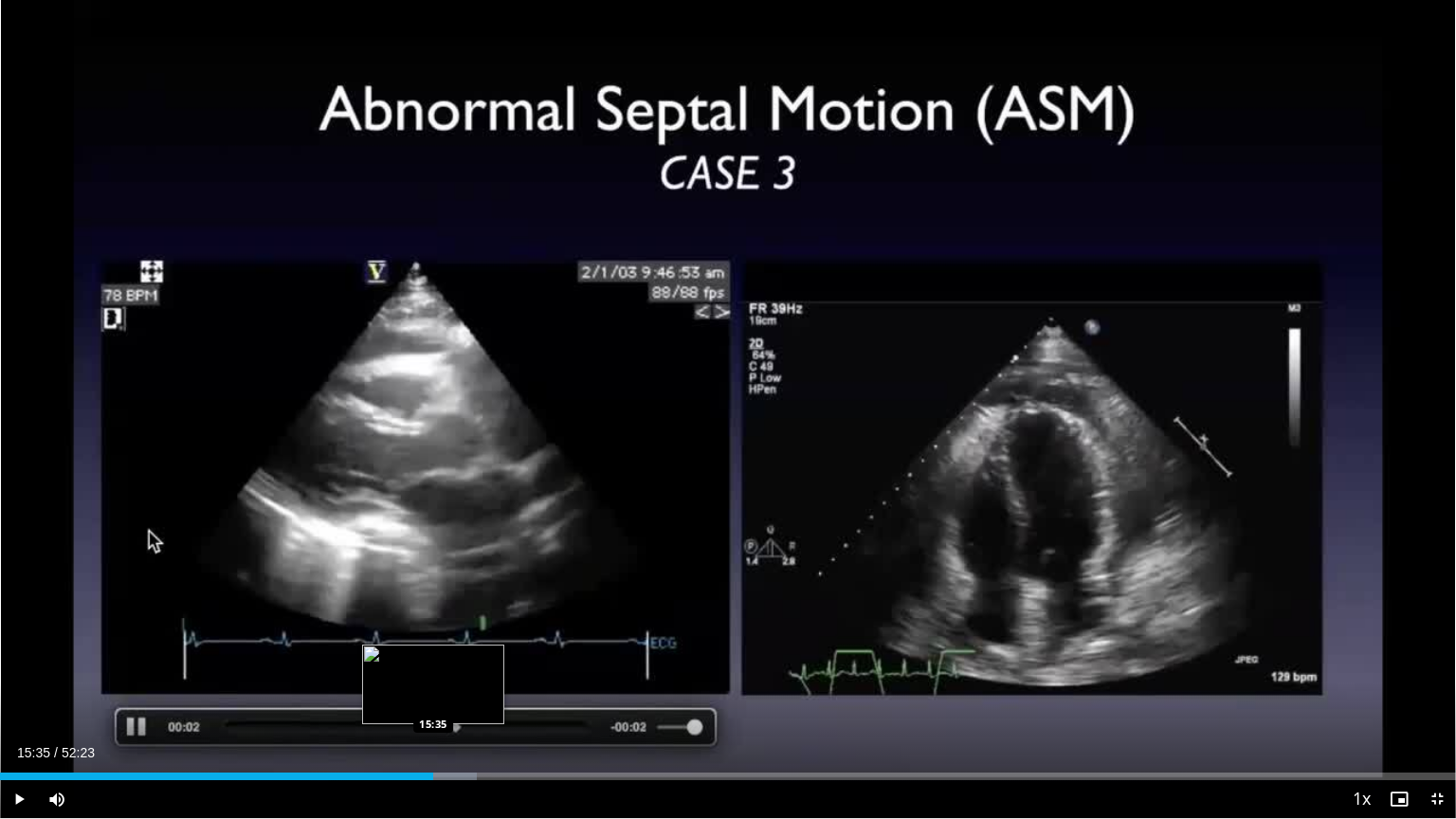 click on "15:35" at bounding box center [216, 776] 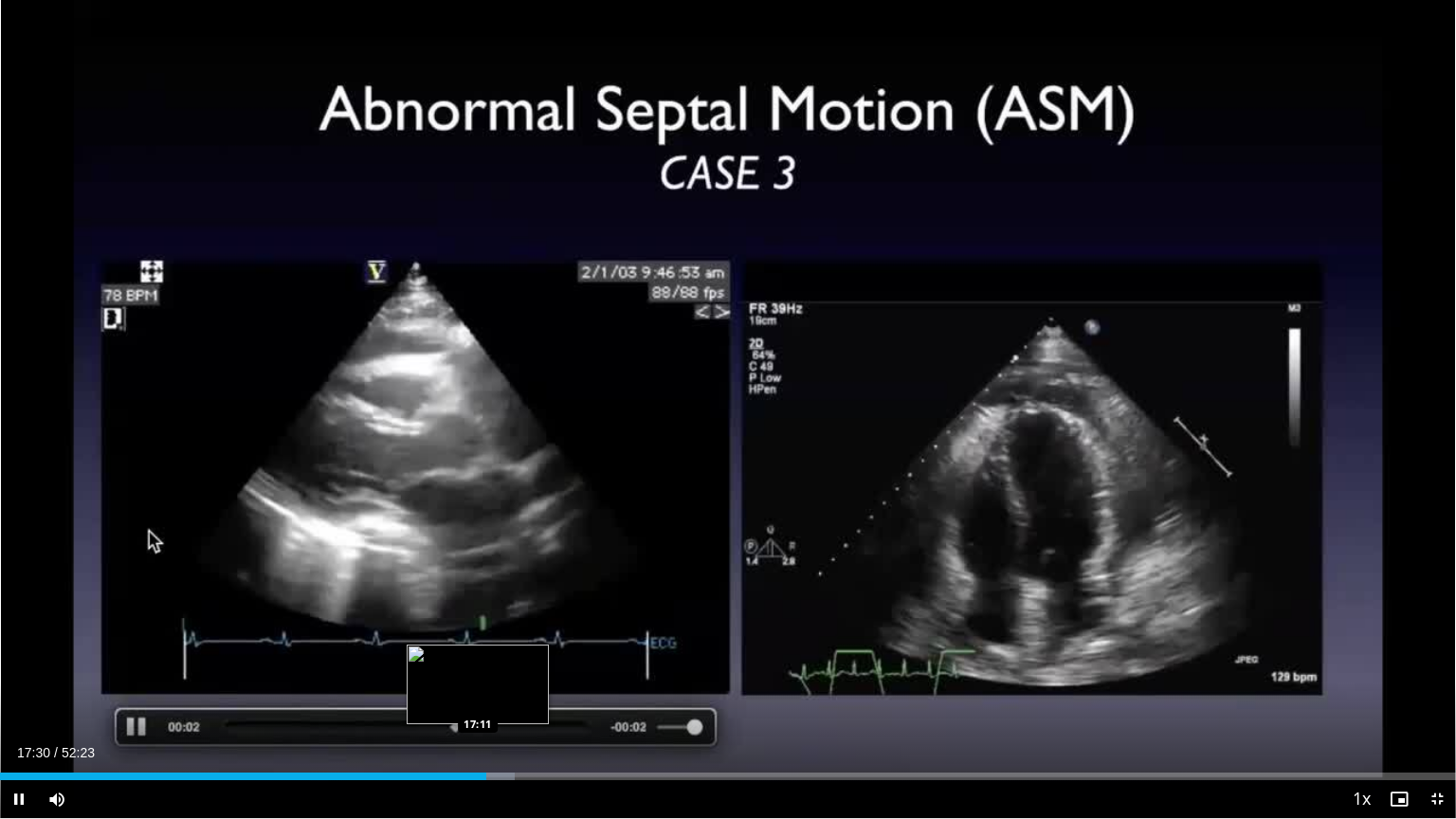 click on "Loaded :  35.35% 17:30 17:11" at bounding box center [728, 771] 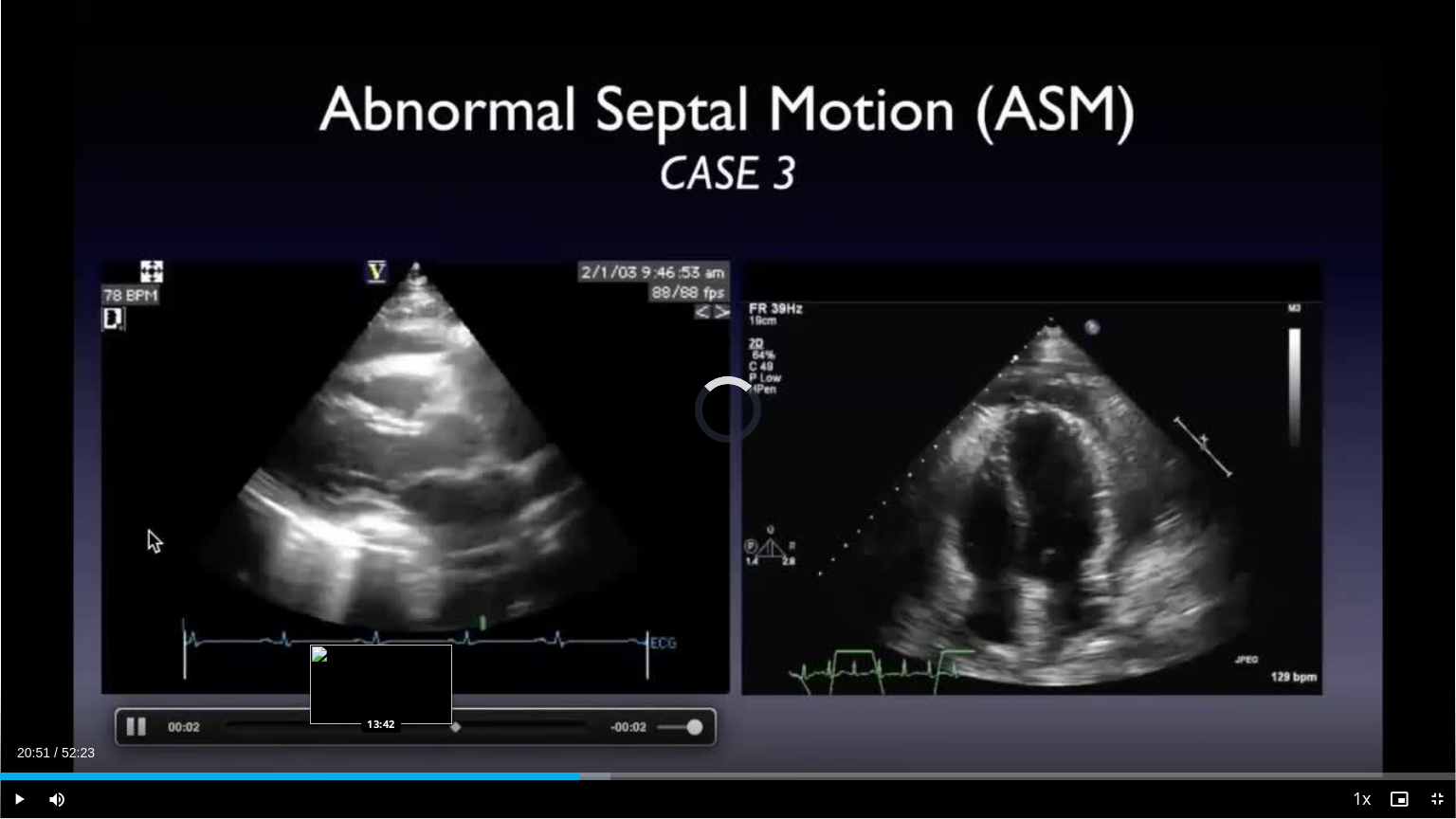 click on "Loaded :  41.93% 20:51 13:42" at bounding box center [728, 771] 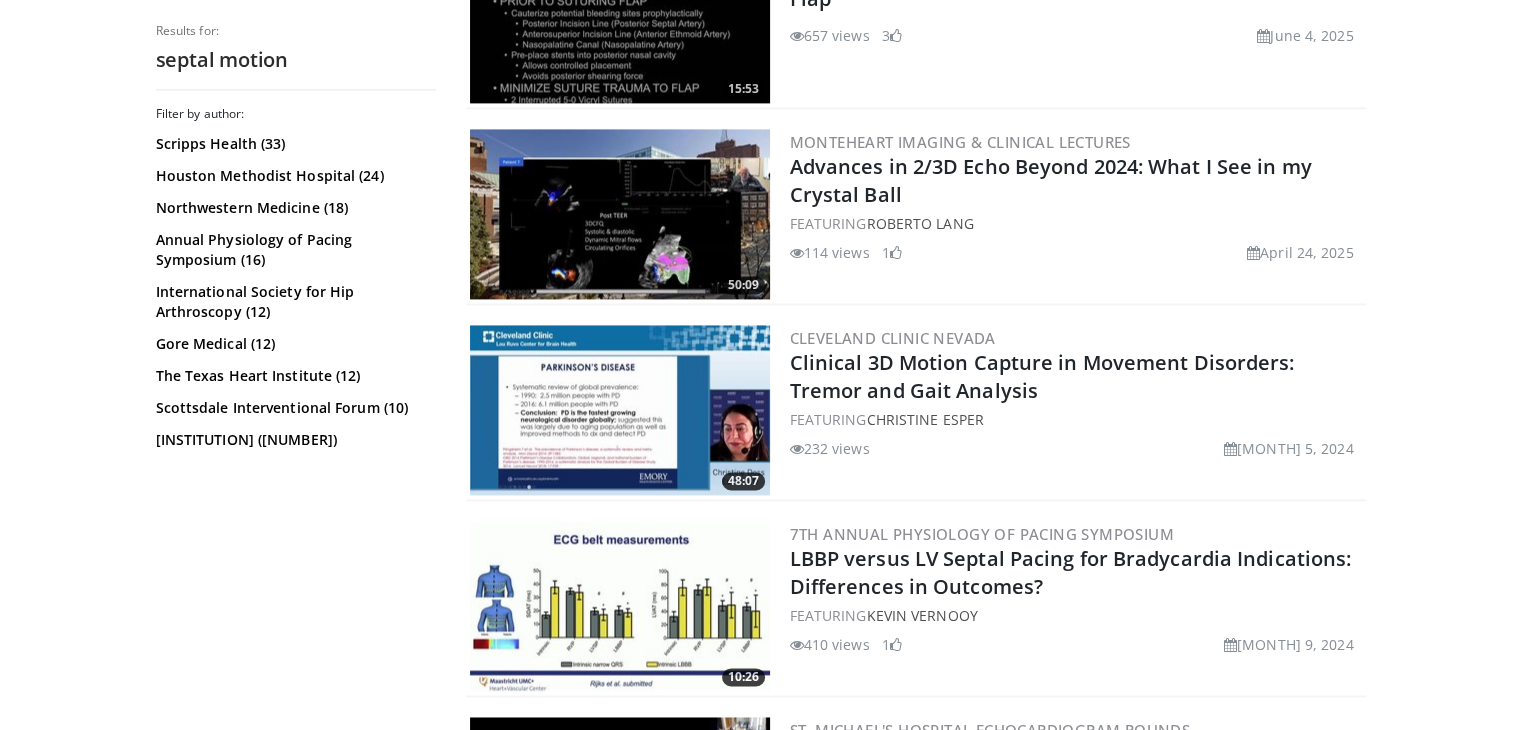 scroll, scrollTop: 2920, scrollLeft: 0, axis: vertical 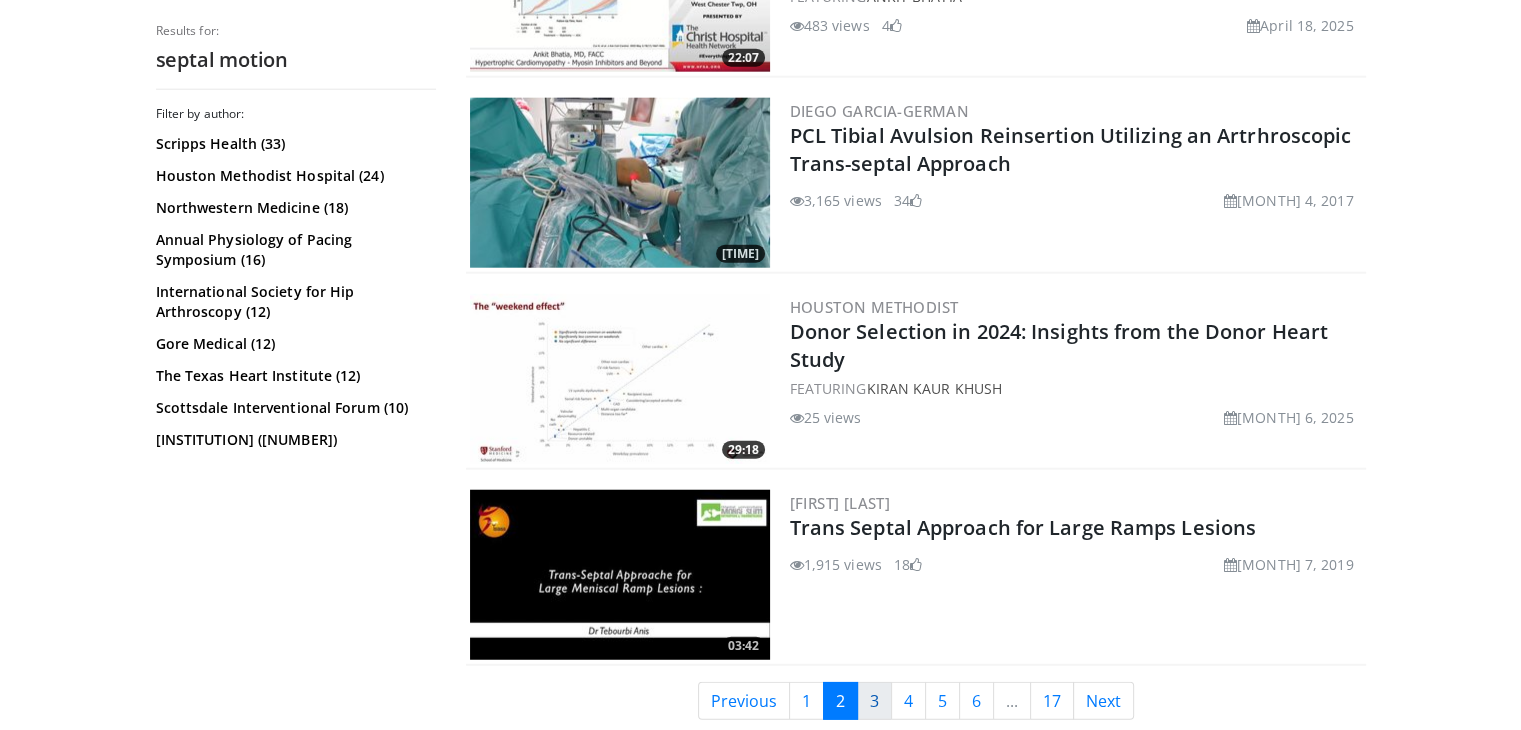 click on "3" at bounding box center [874, 701] 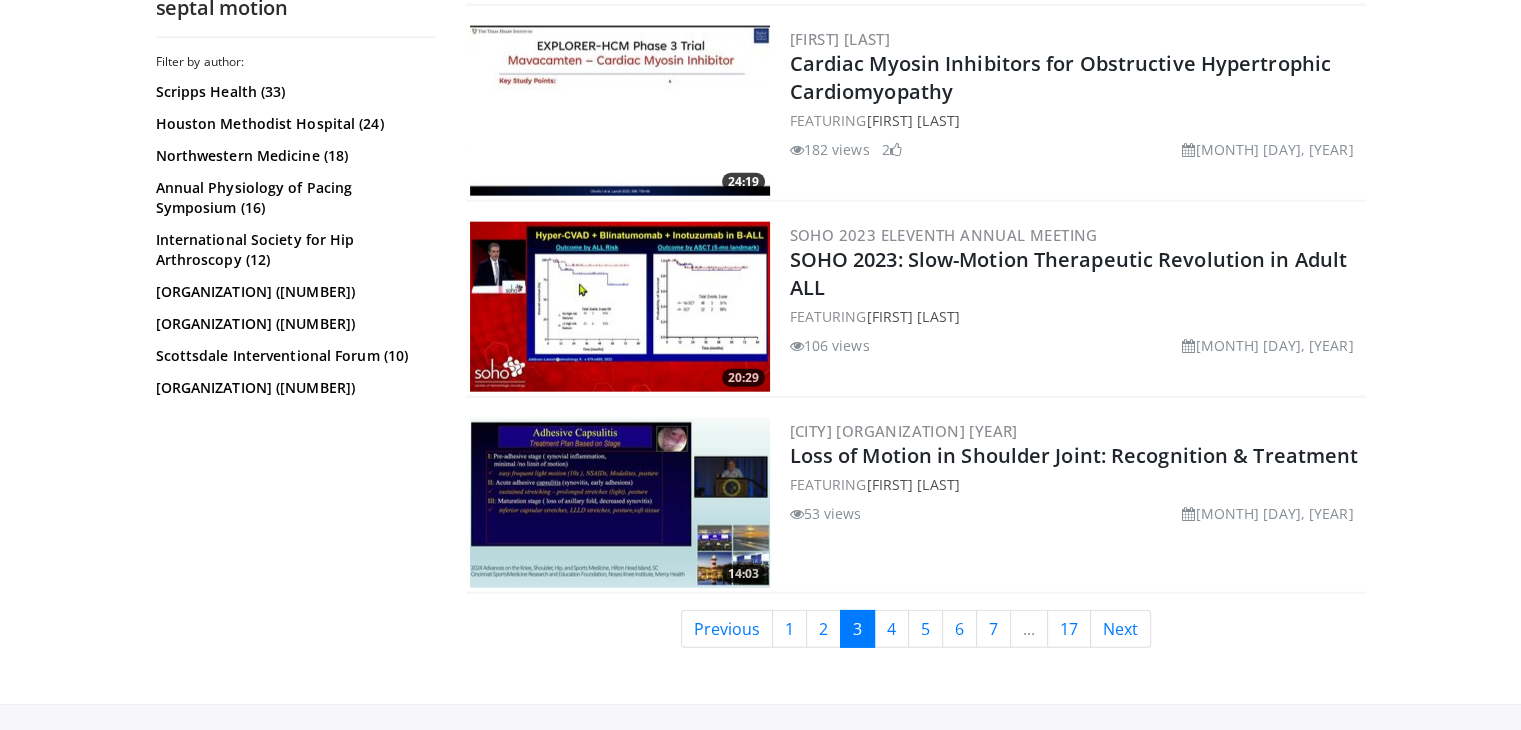 scroll, scrollTop: 4960, scrollLeft: 0, axis: vertical 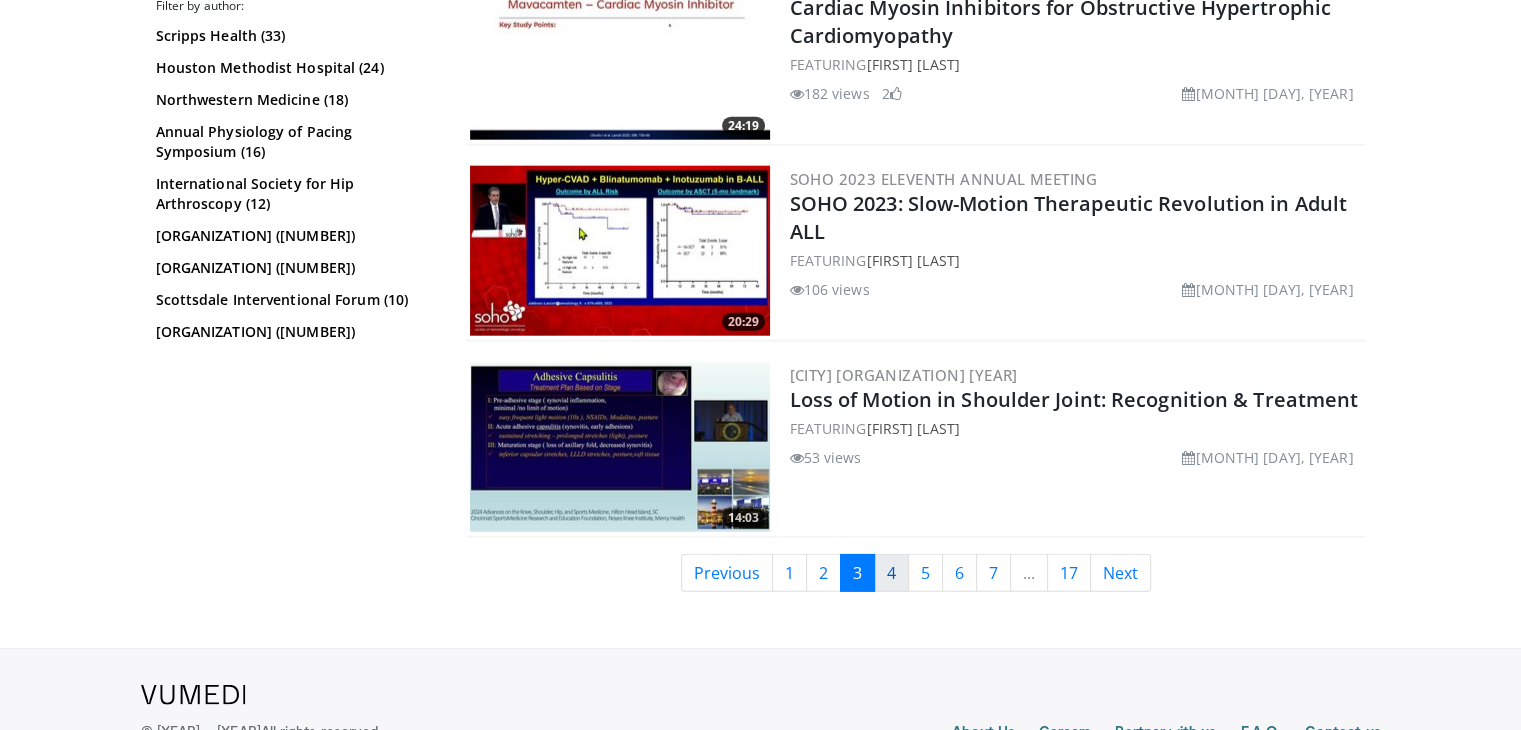 click on "4" at bounding box center (891, 573) 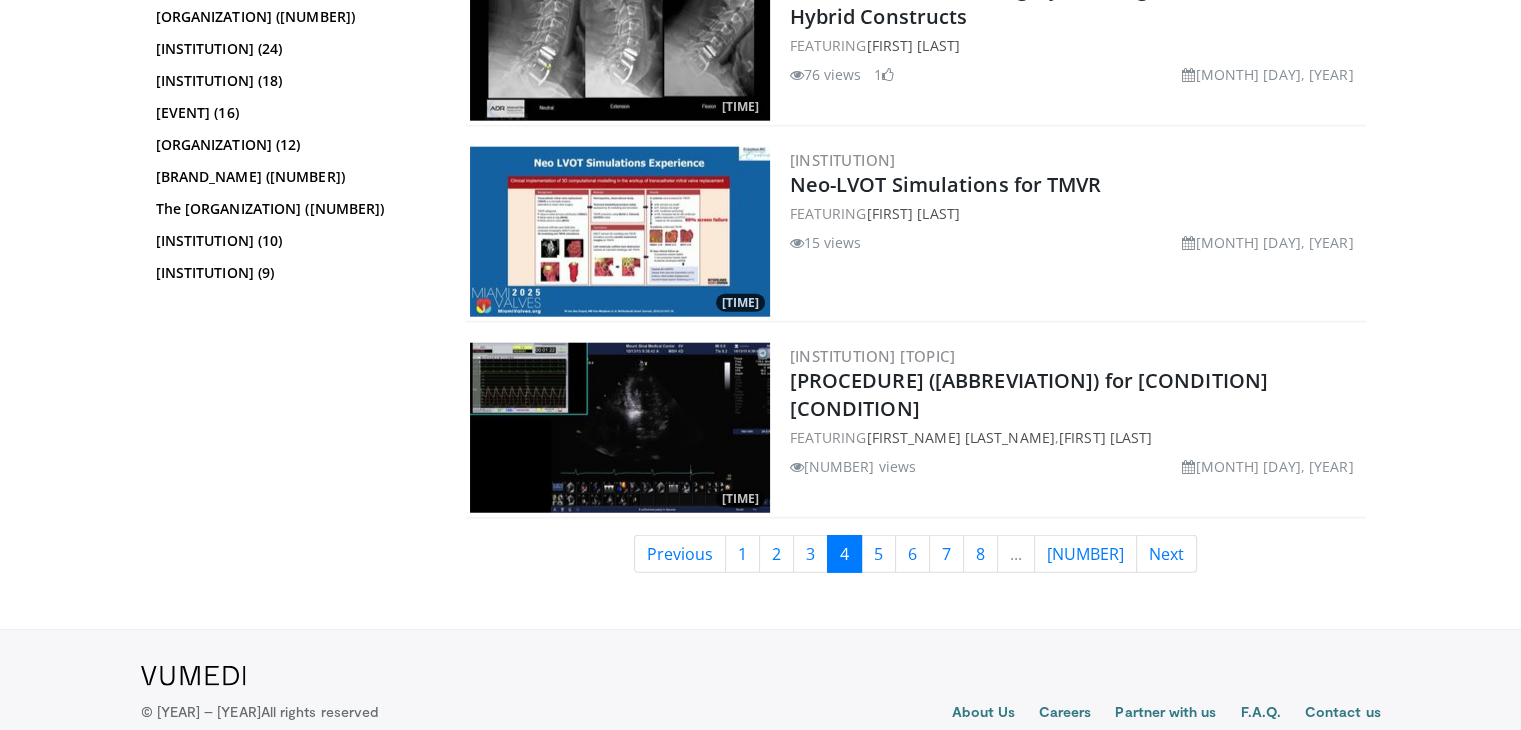 scroll, scrollTop: 5024, scrollLeft: 0, axis: vertical 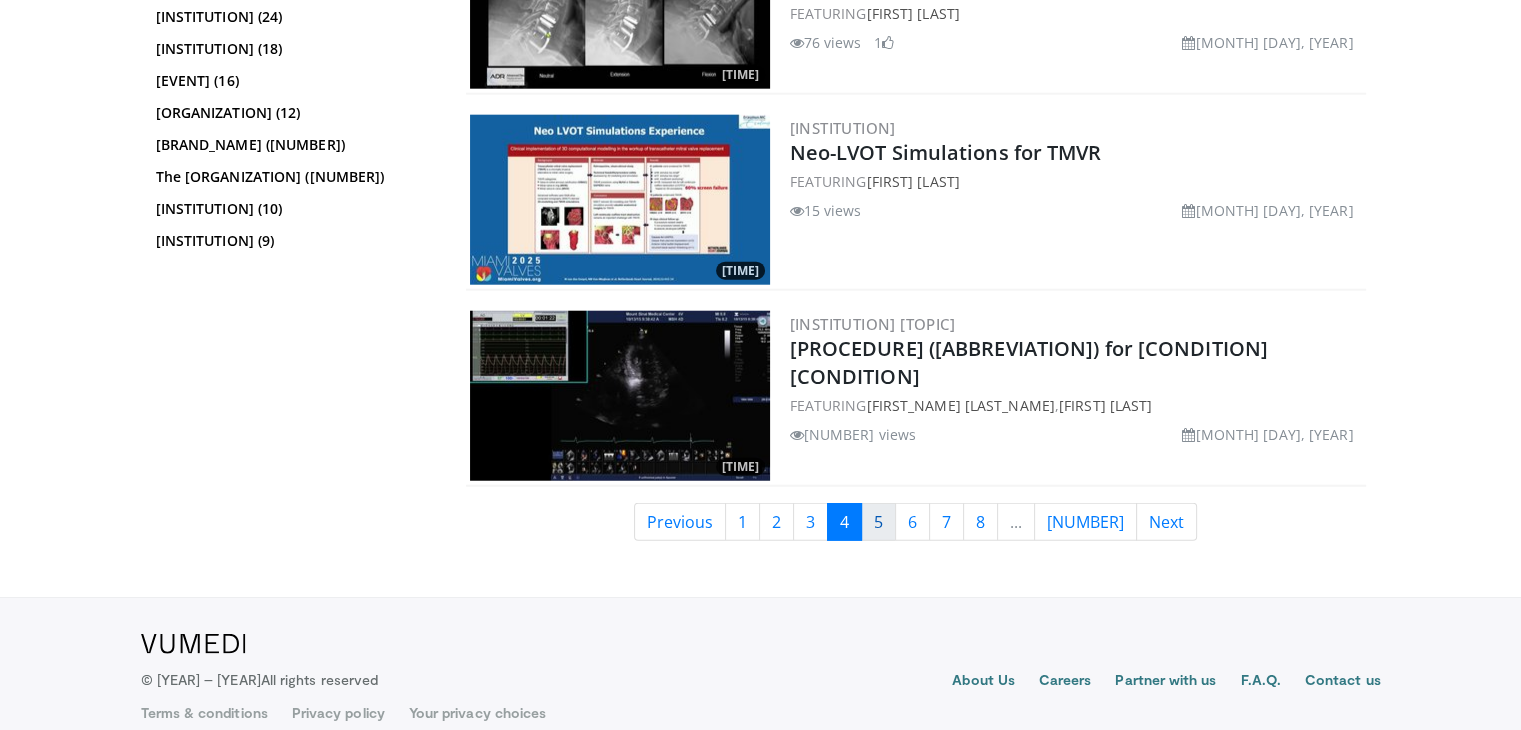 click on "5" at bounding box center [878, 522] 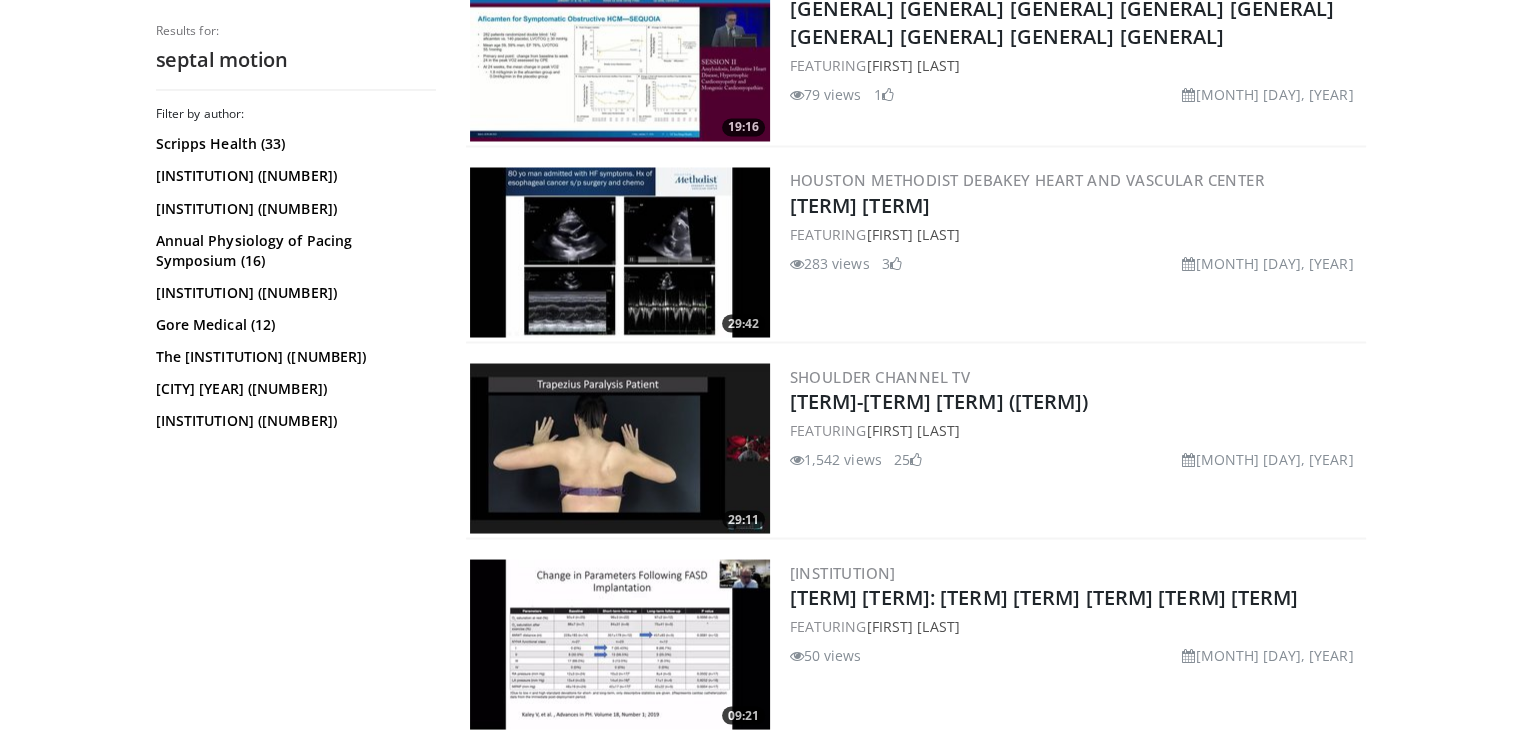 scroll, scrollTop: 3680, scrollLeft: 0, axis: vertical 